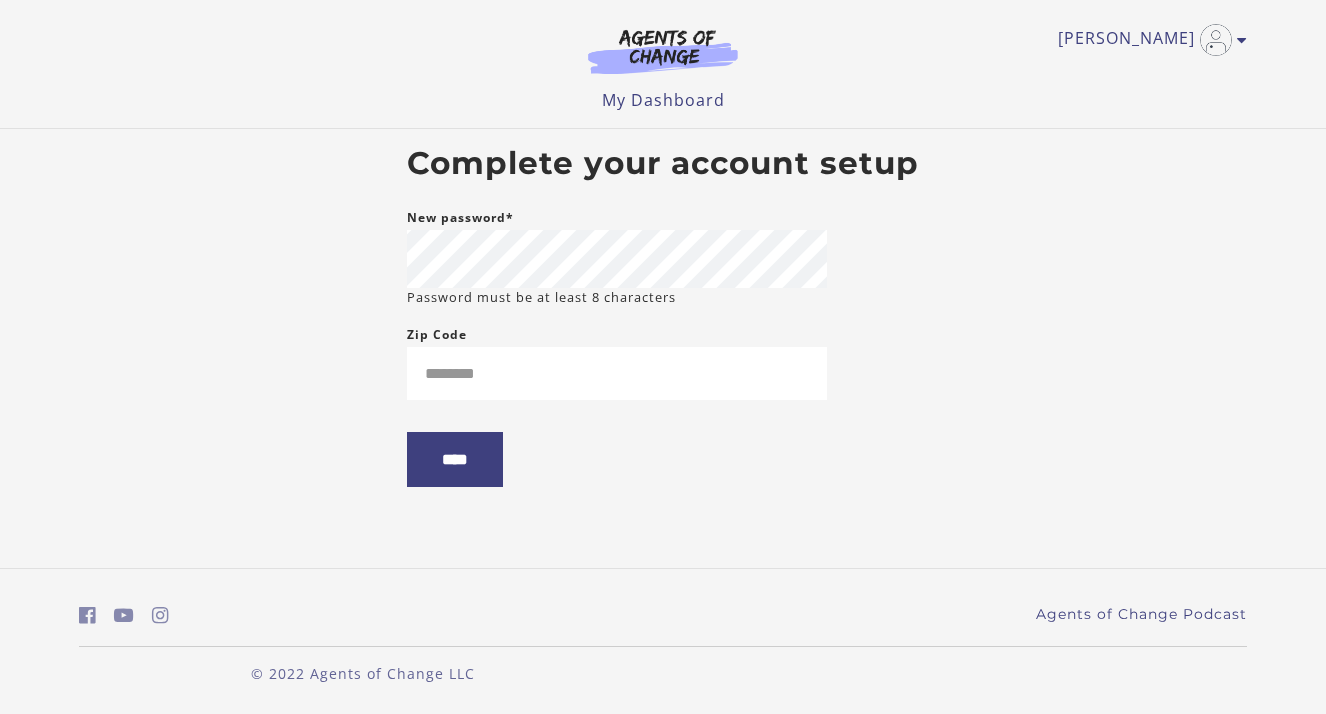 scroll, scrollTop: 0, scrollLeft: 0, axis: both 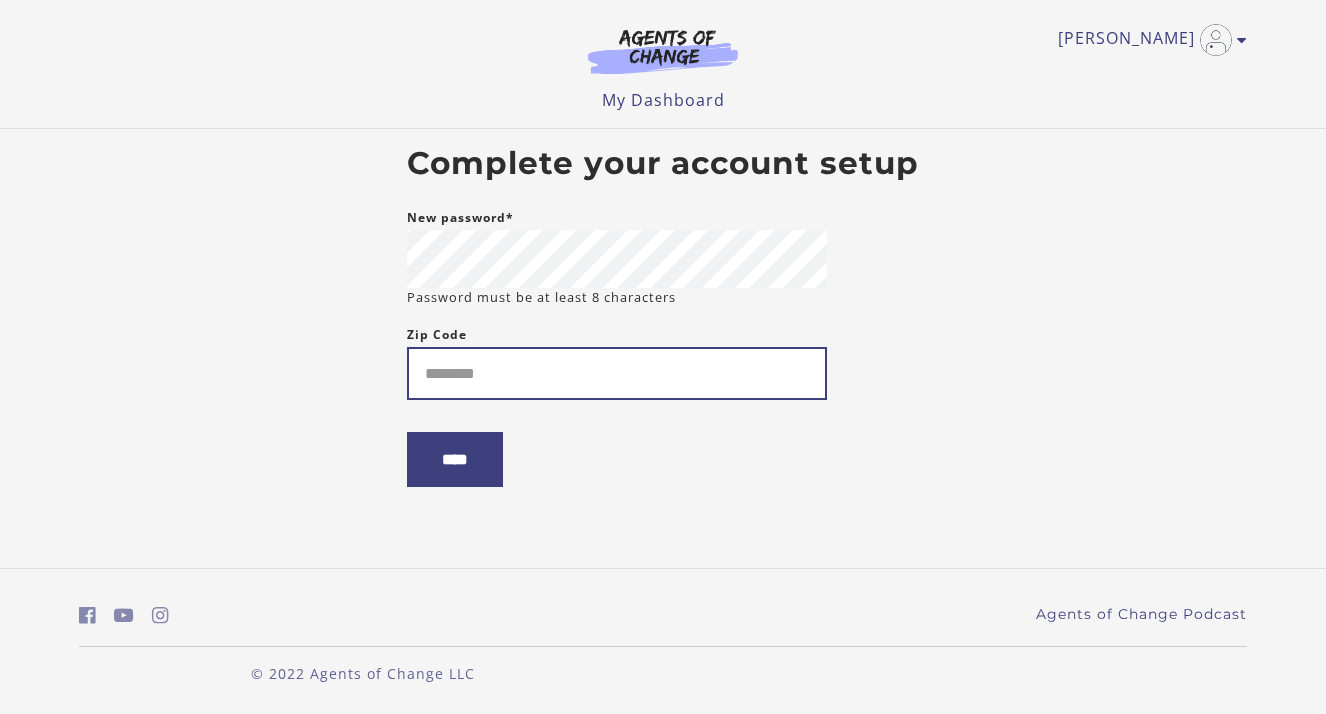 click on "Zip Code" at bounding box center [617, 373] 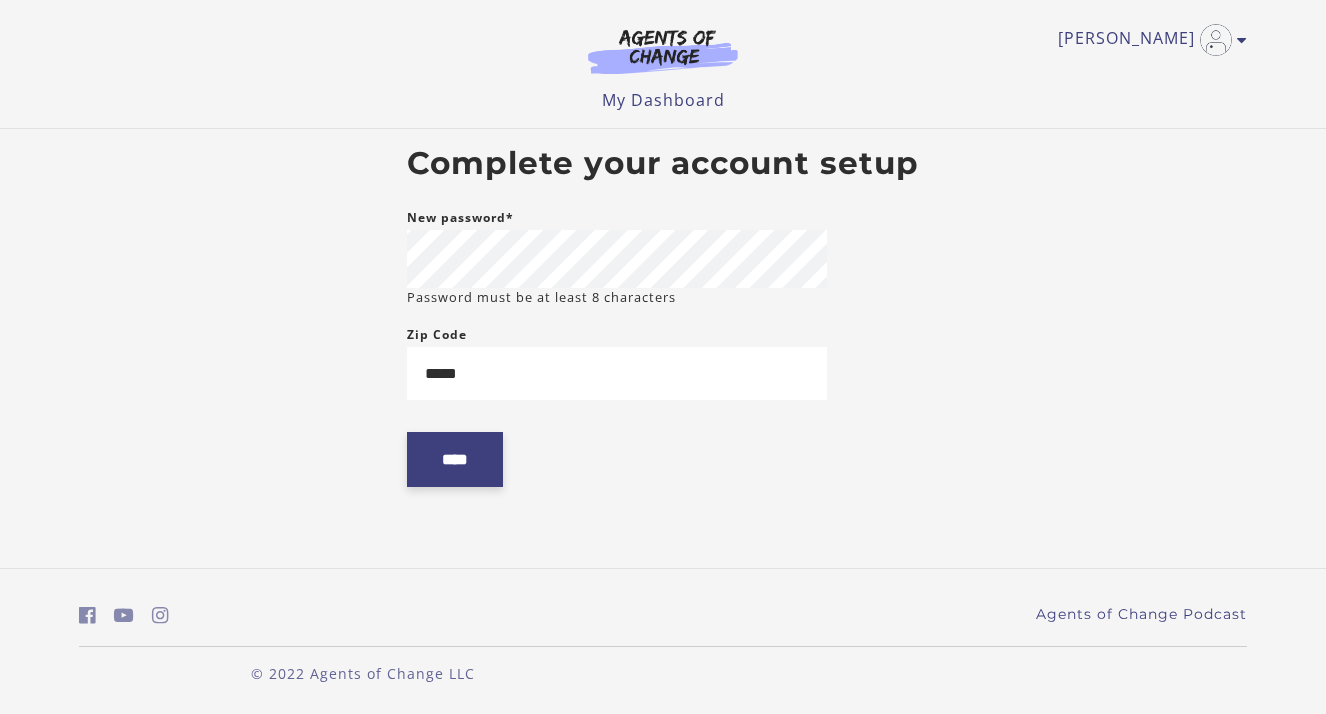 click on "****" at bounding box center [455, 459] 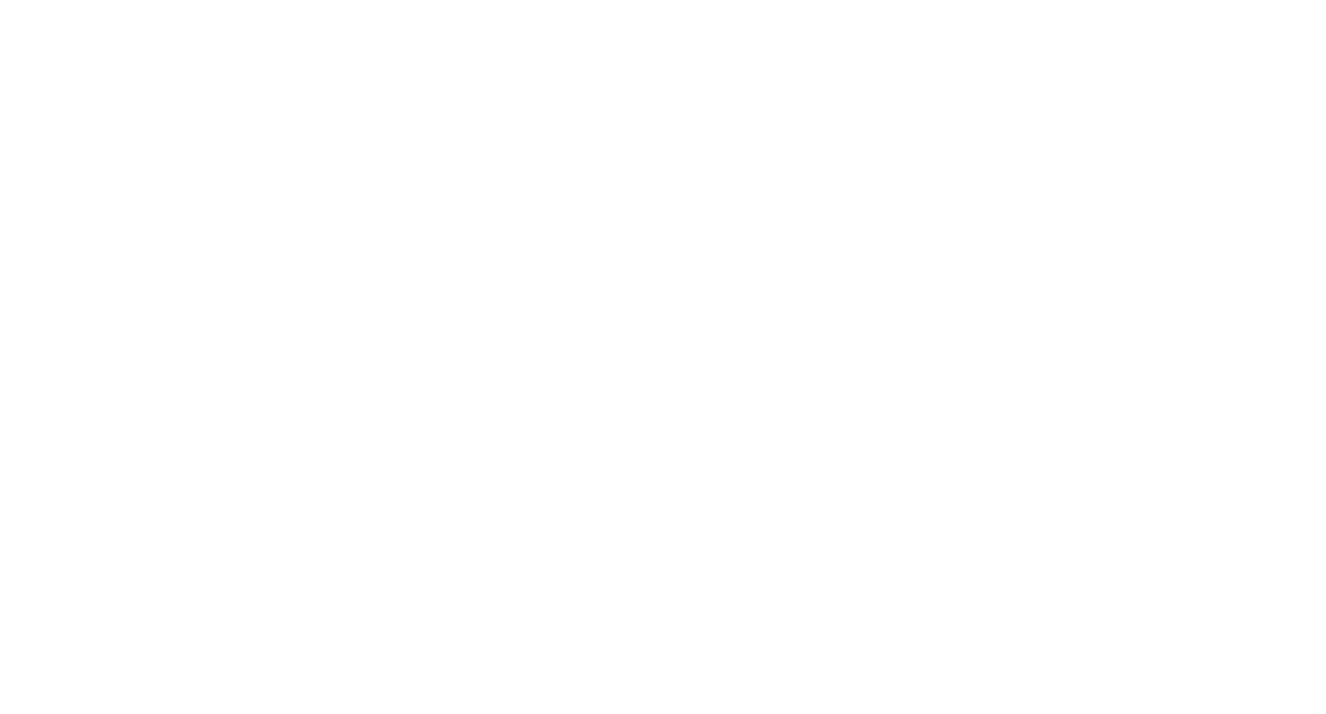 scroll, scrollTop: 0, scrollLeft: 0, axis: both 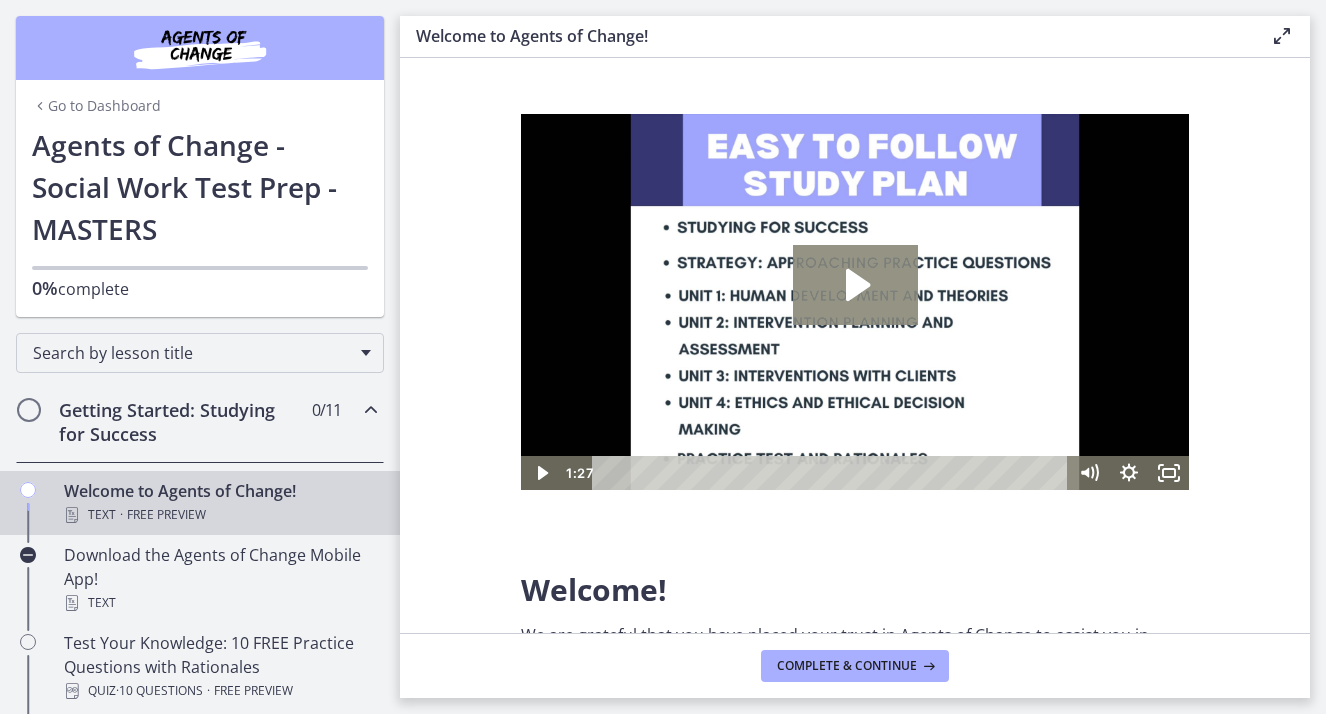 click 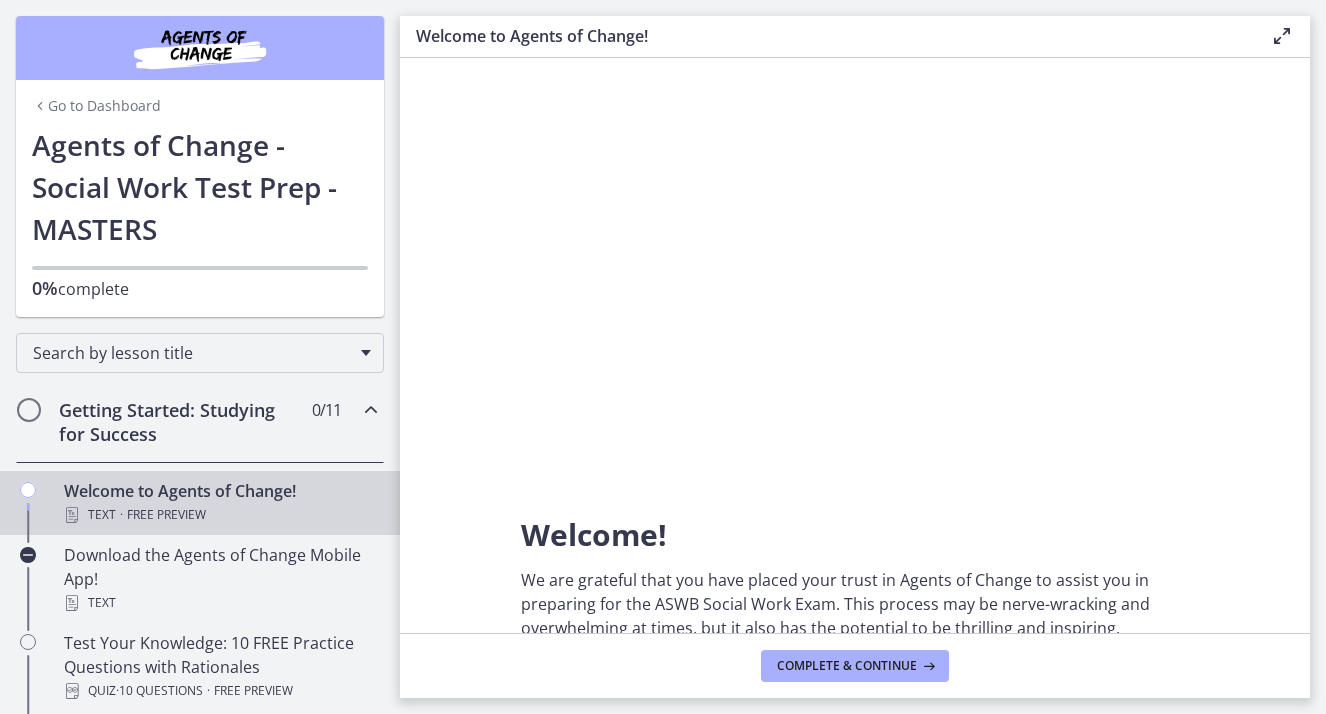 scroll, scrollTop: 0, scrollLeft: 0, axis: both 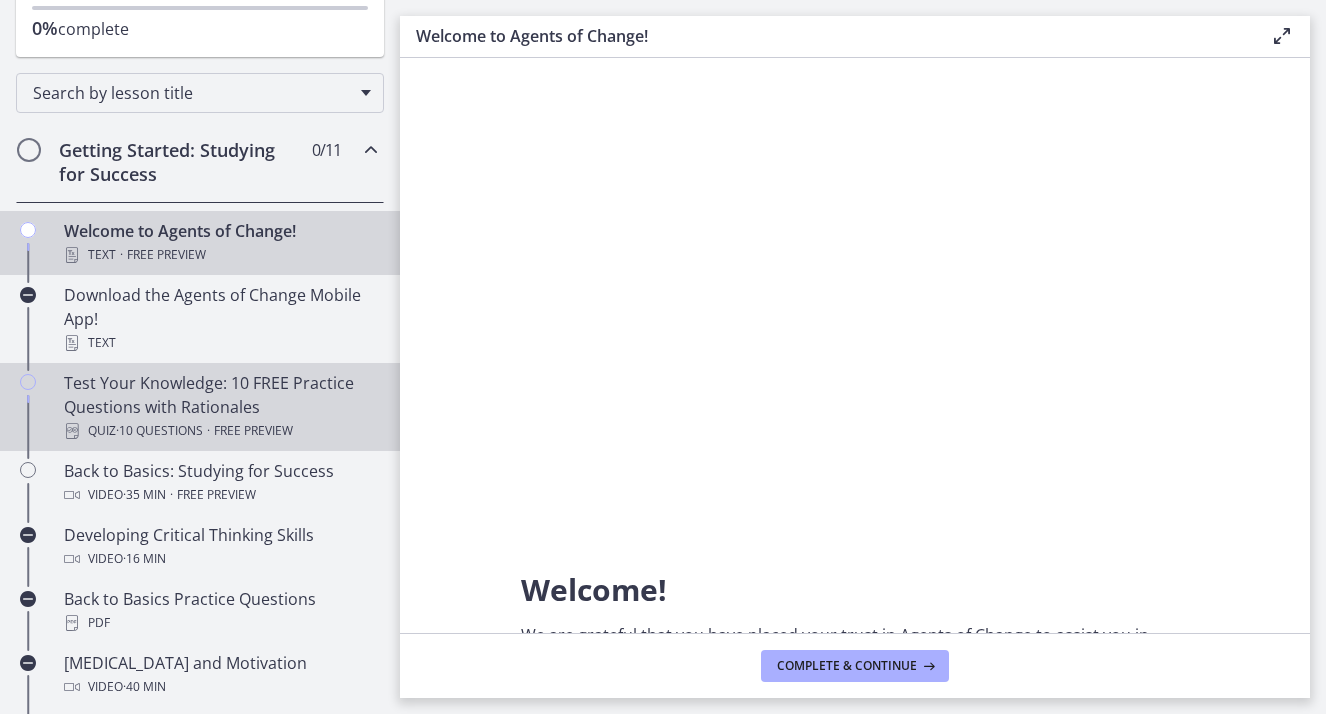click on "Test Your Knowledge: 10 FREE Practice Questions with Rationales
Quiz
·  10 Questions
·
Free preview" at bounding box center (220, 407) 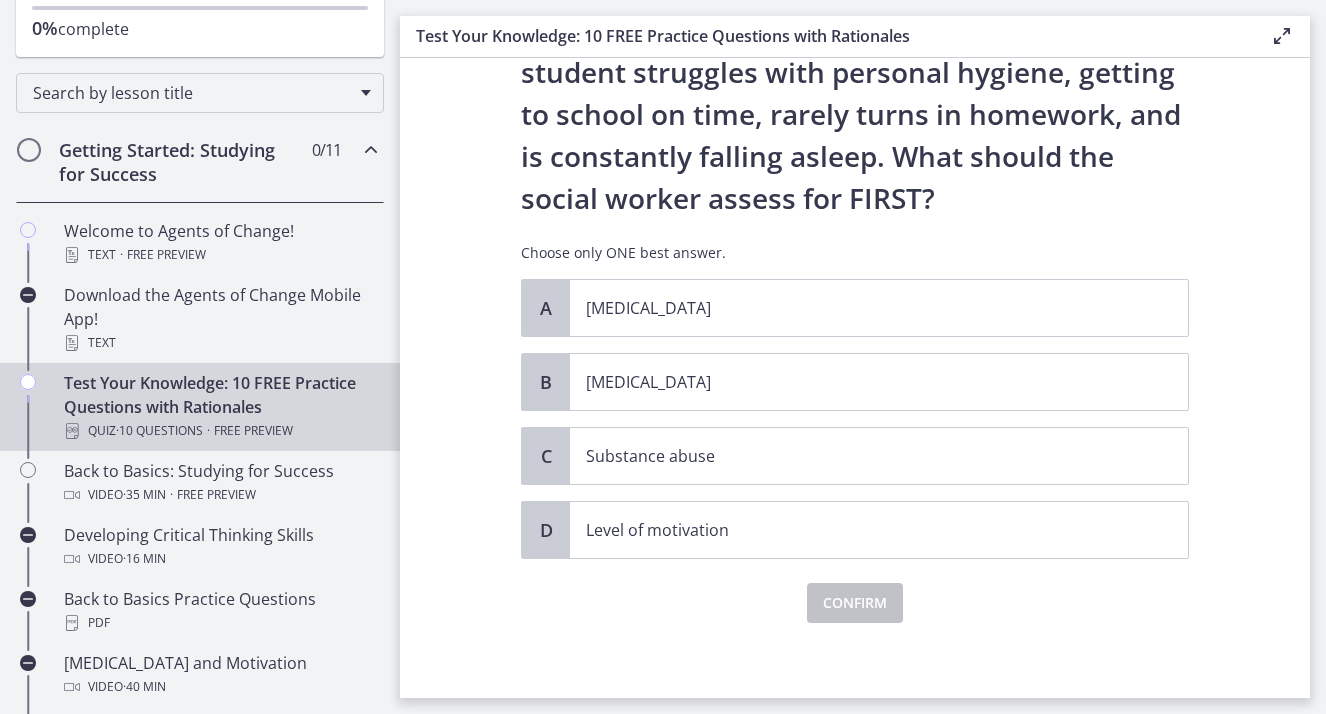 scroll, scrollTop: 160, scrollLeft: 0, axis: vertical 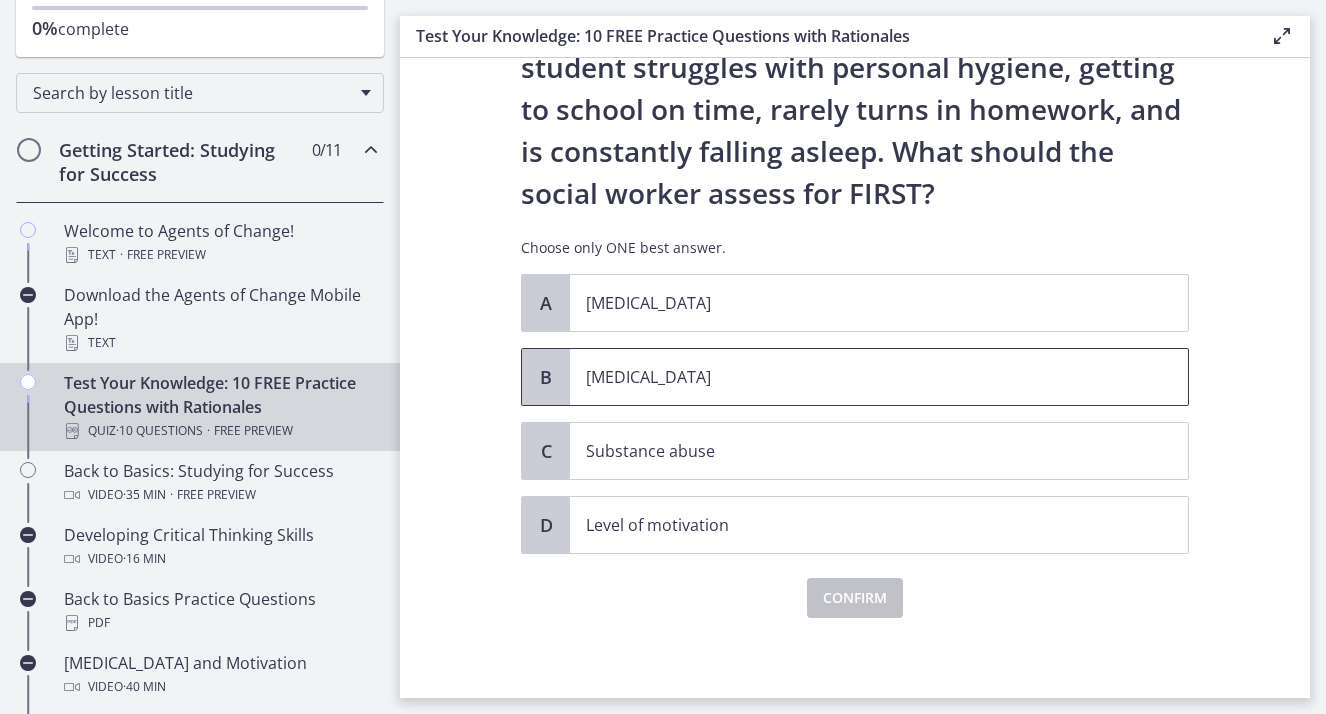 click on "Child neglect" at bounding box center (859, 377) 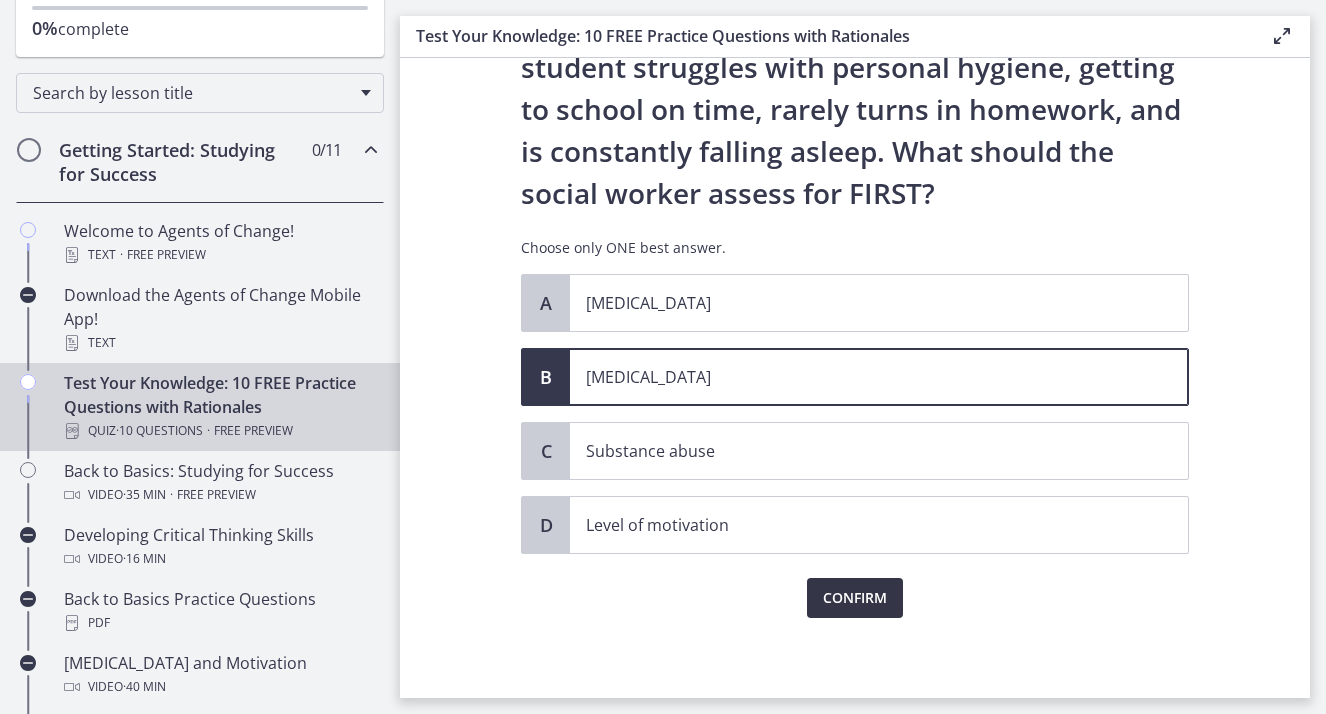 click on "Confirm" at bounding box center (855, 598) 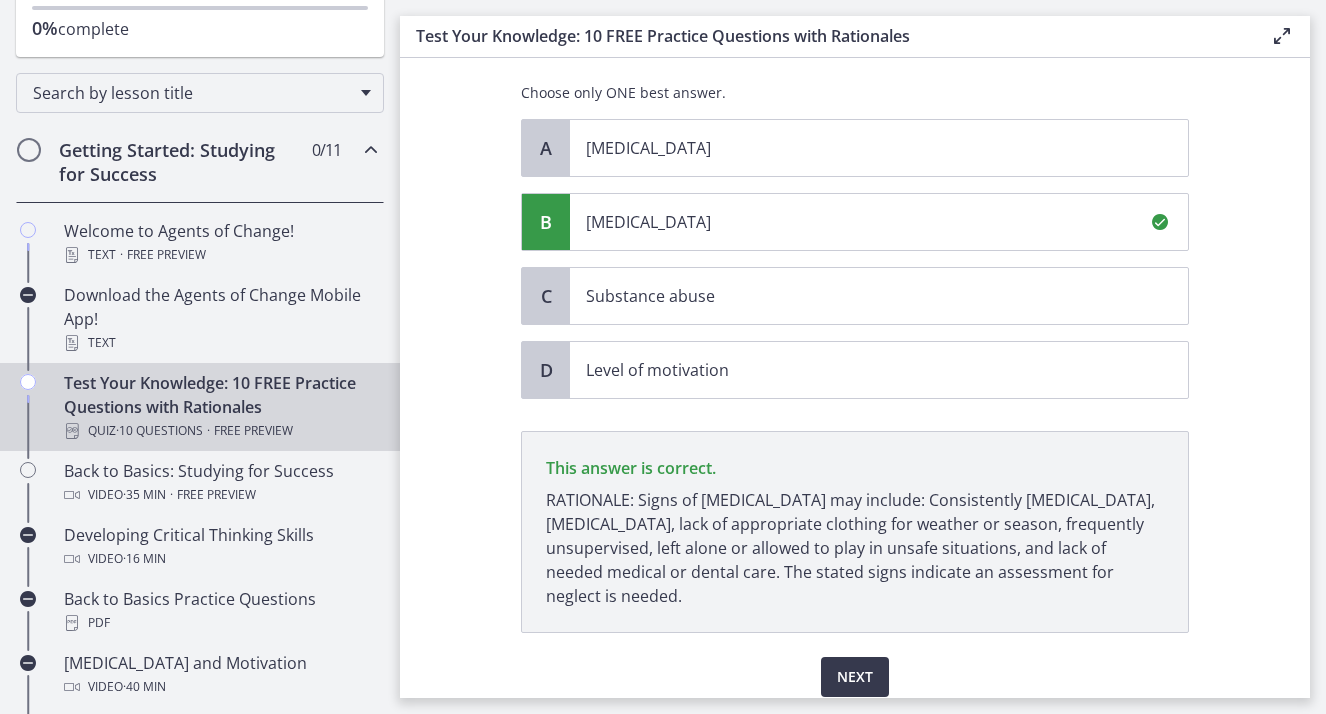 scroll, scrollTop: 394, scrollLeft: 0, axis: vertical 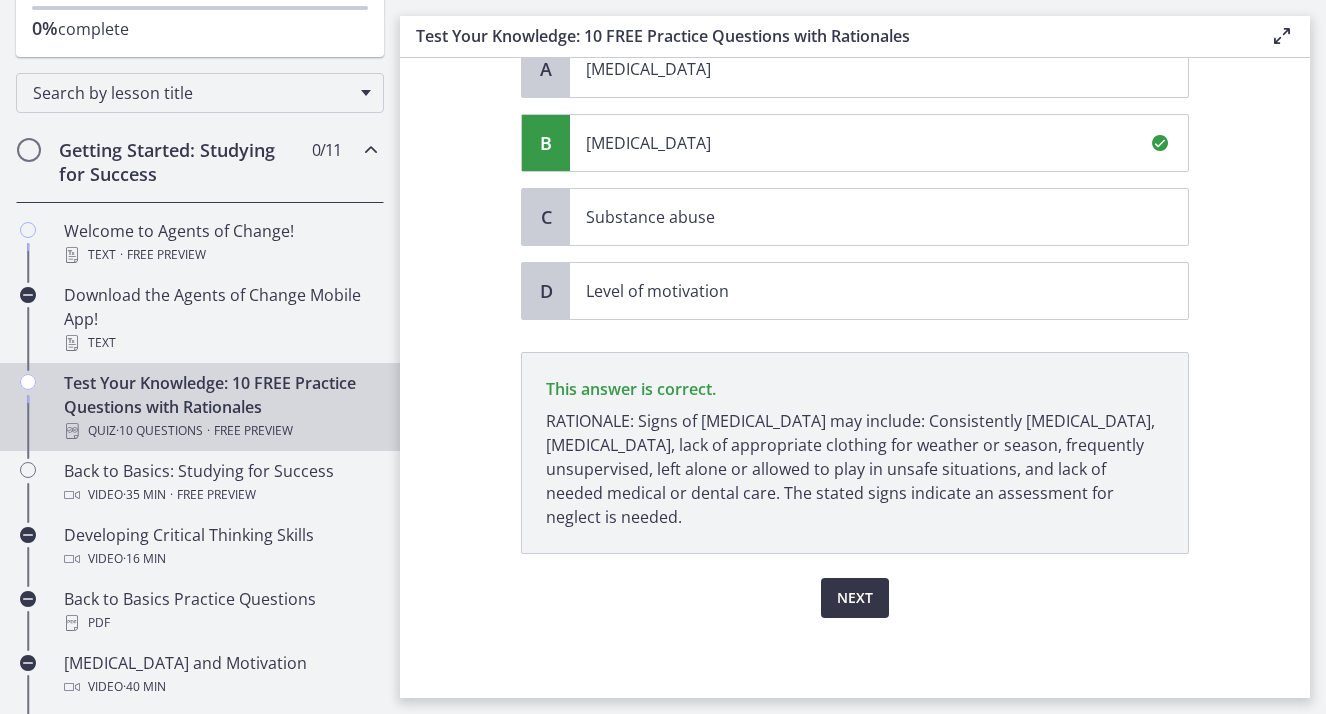 click on "Next" at bounding box center (855, 598) 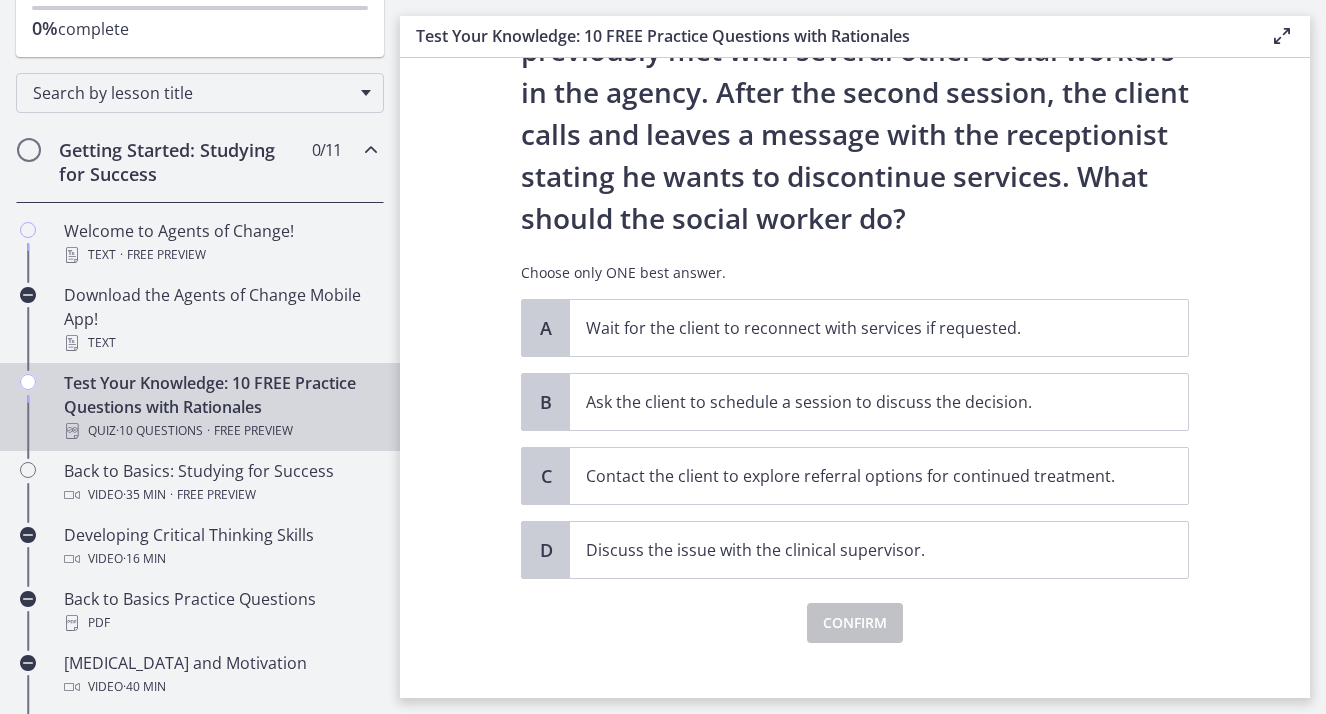 scroll, scrollTop: 202, scrollLeft: 0, axis: vertical 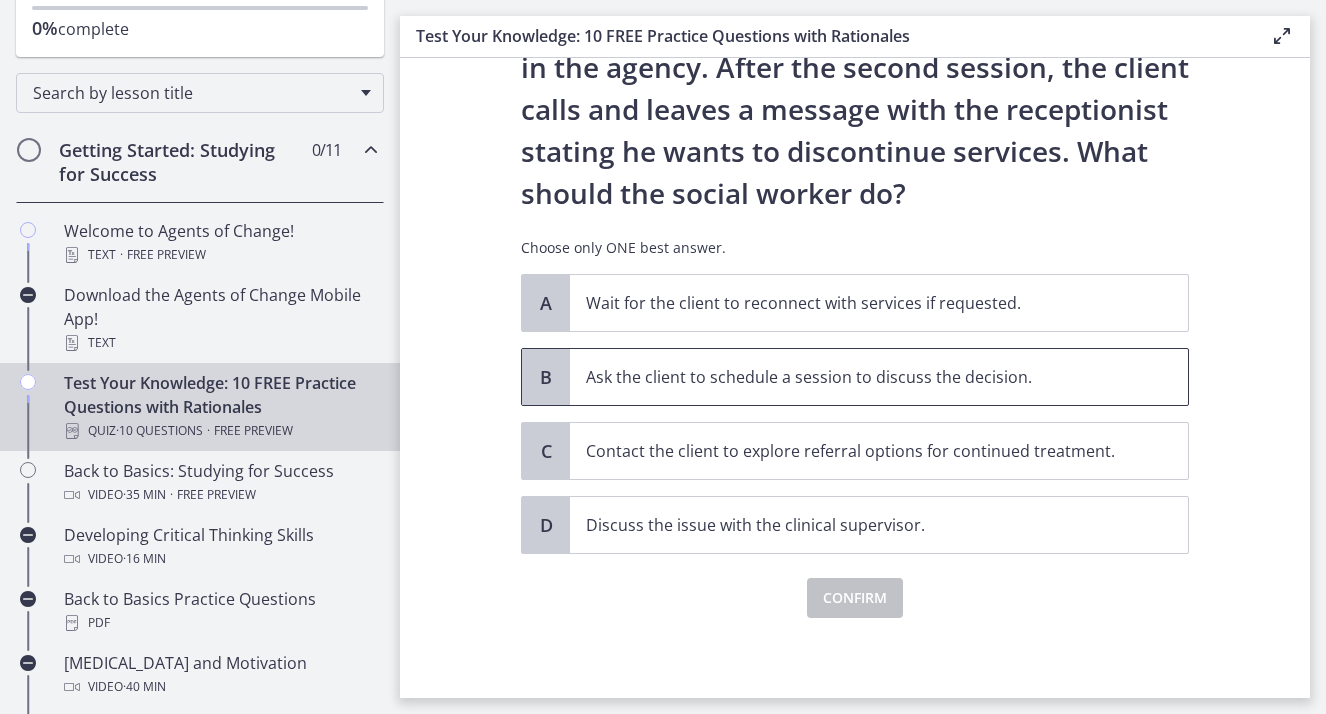 click on "B" at bounding box center (546, 377) 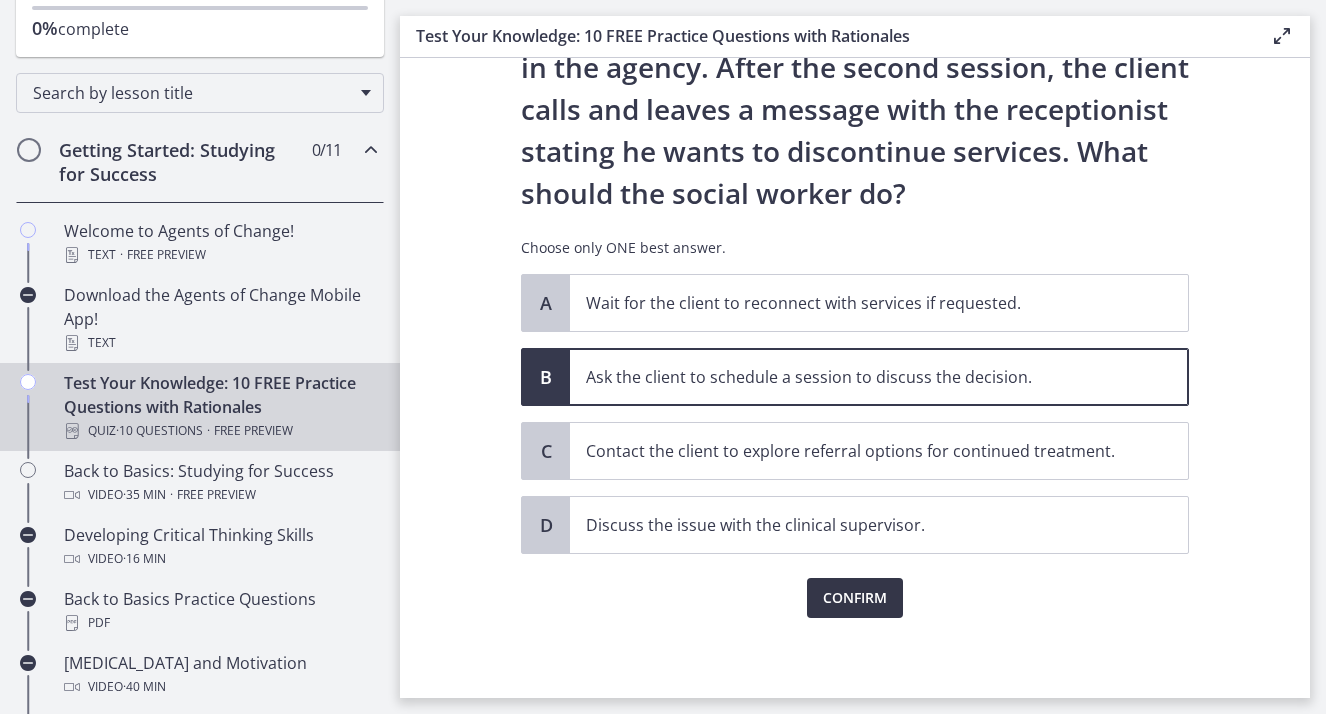 click on "Confirm" at bounding box center [855, 598] 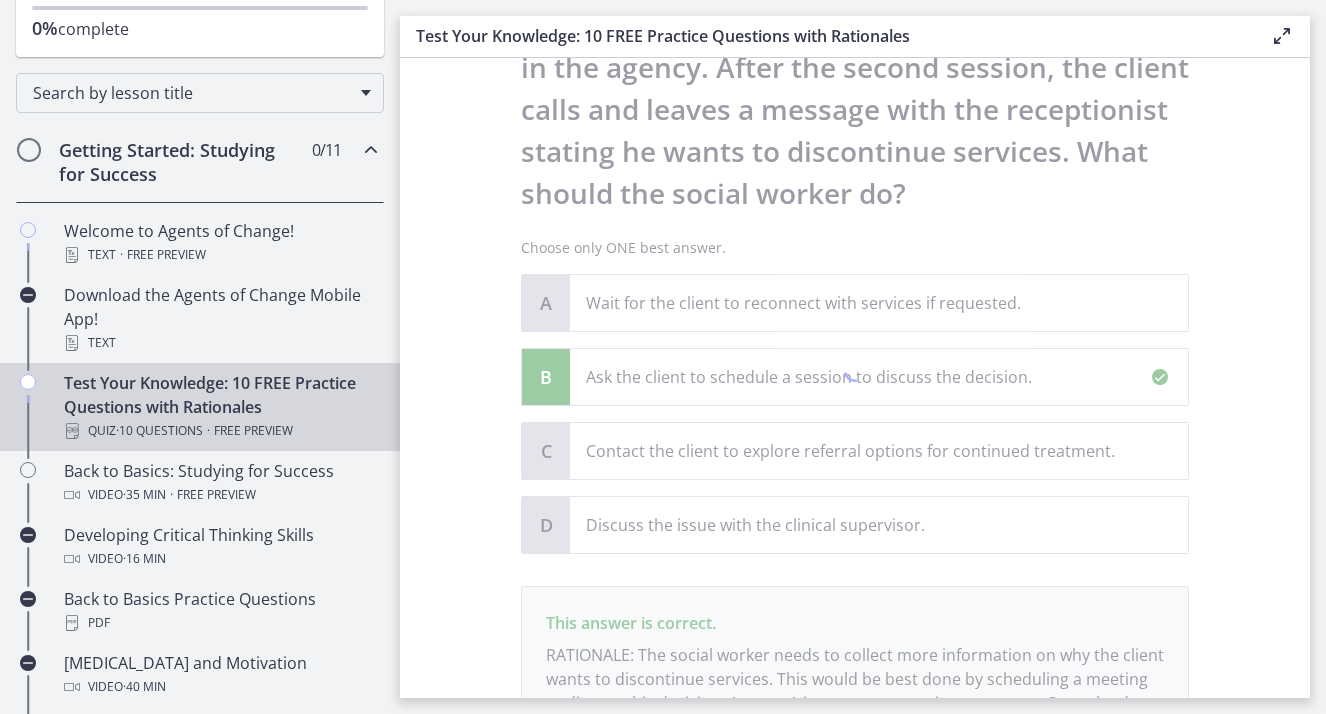 scroll, scrollTop: 436, scrollLeft: 0, axis: vertical 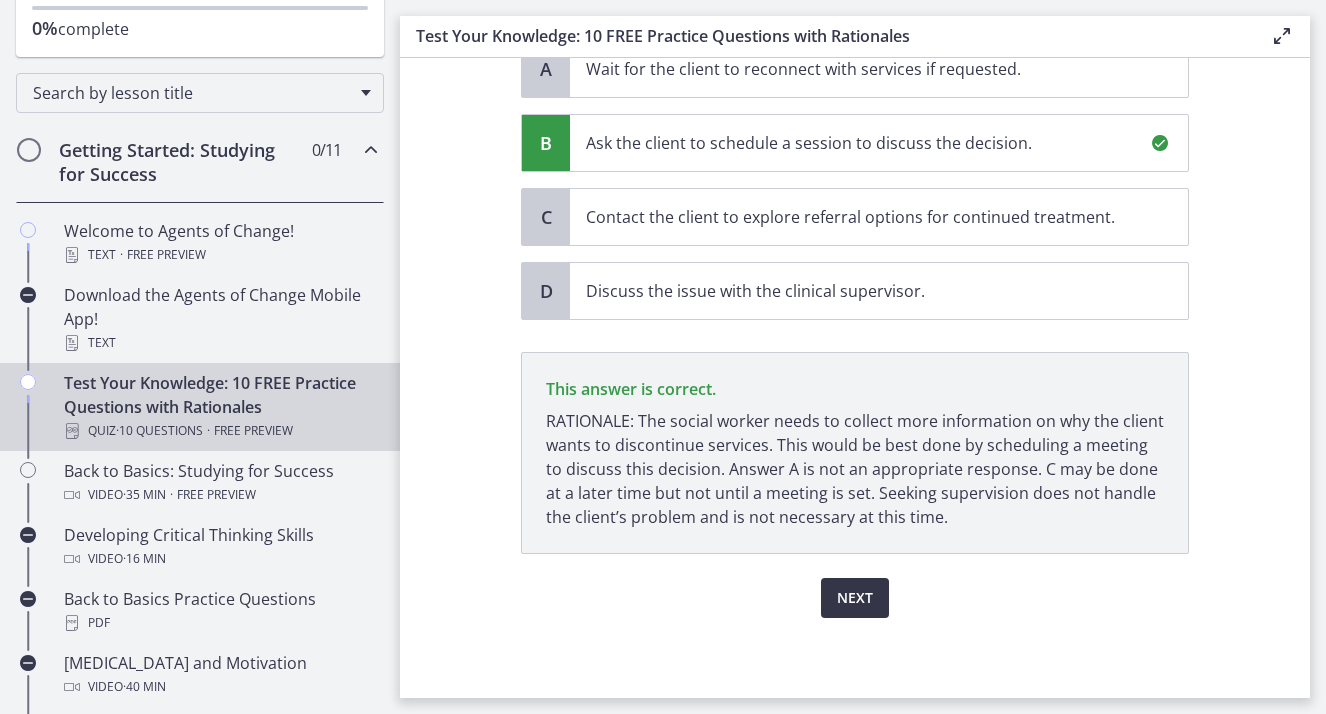 click on "Next" at bounding box center (855, 598) 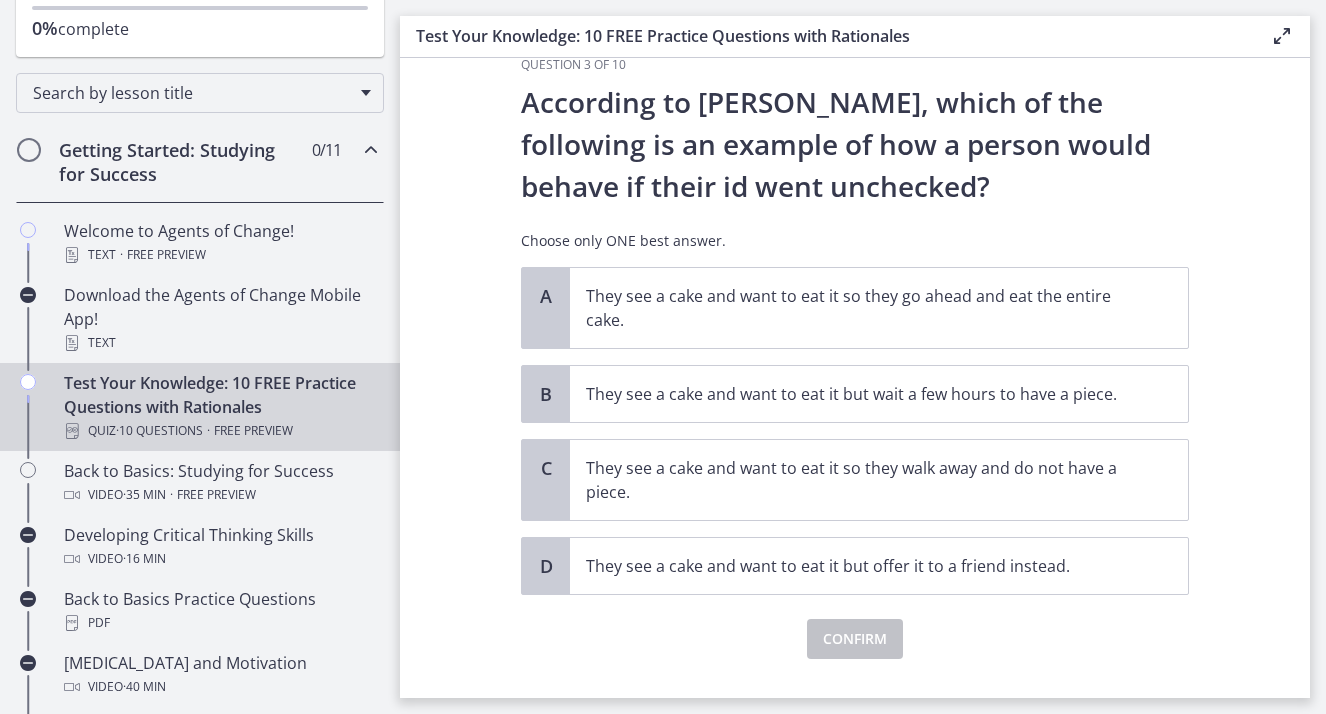 scroll, scrollTop: 42, scrollLeft: 0, axis: vertical 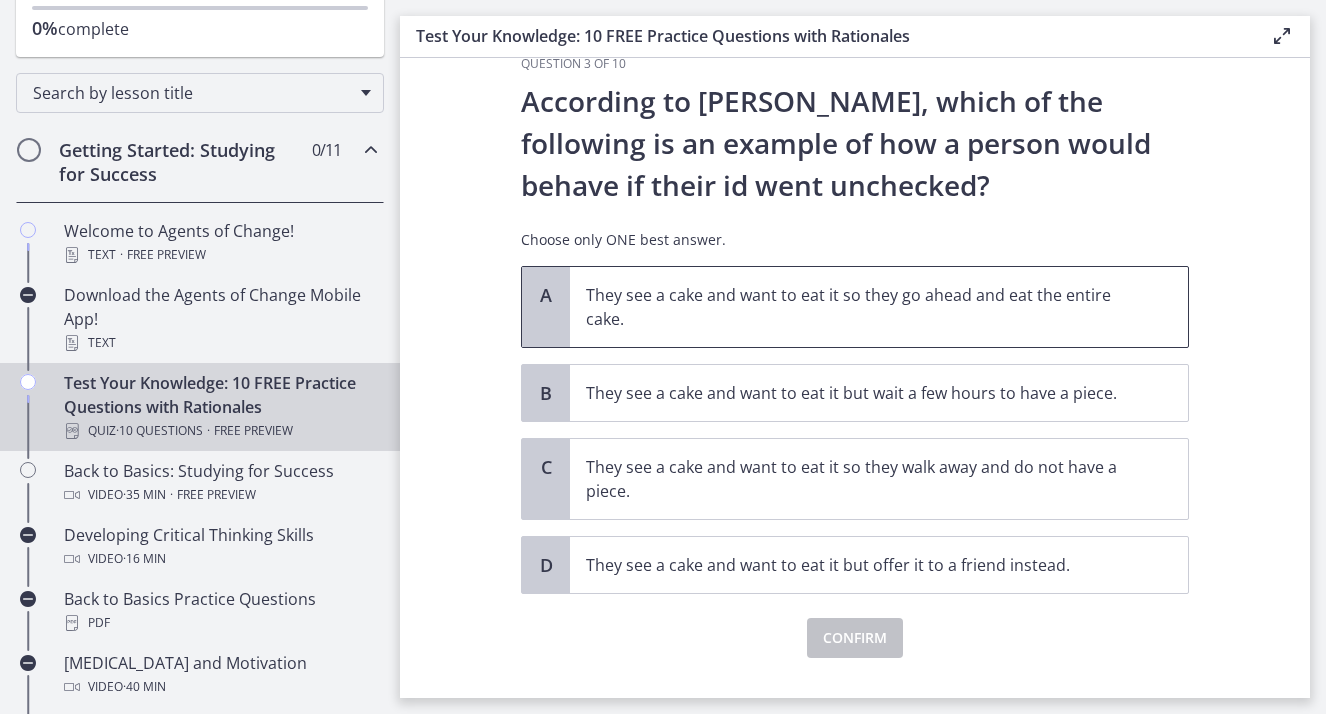 click on "They see a cake and want to eat it so they go ahead and eat the entire cake." at bounding box center (859, 307) 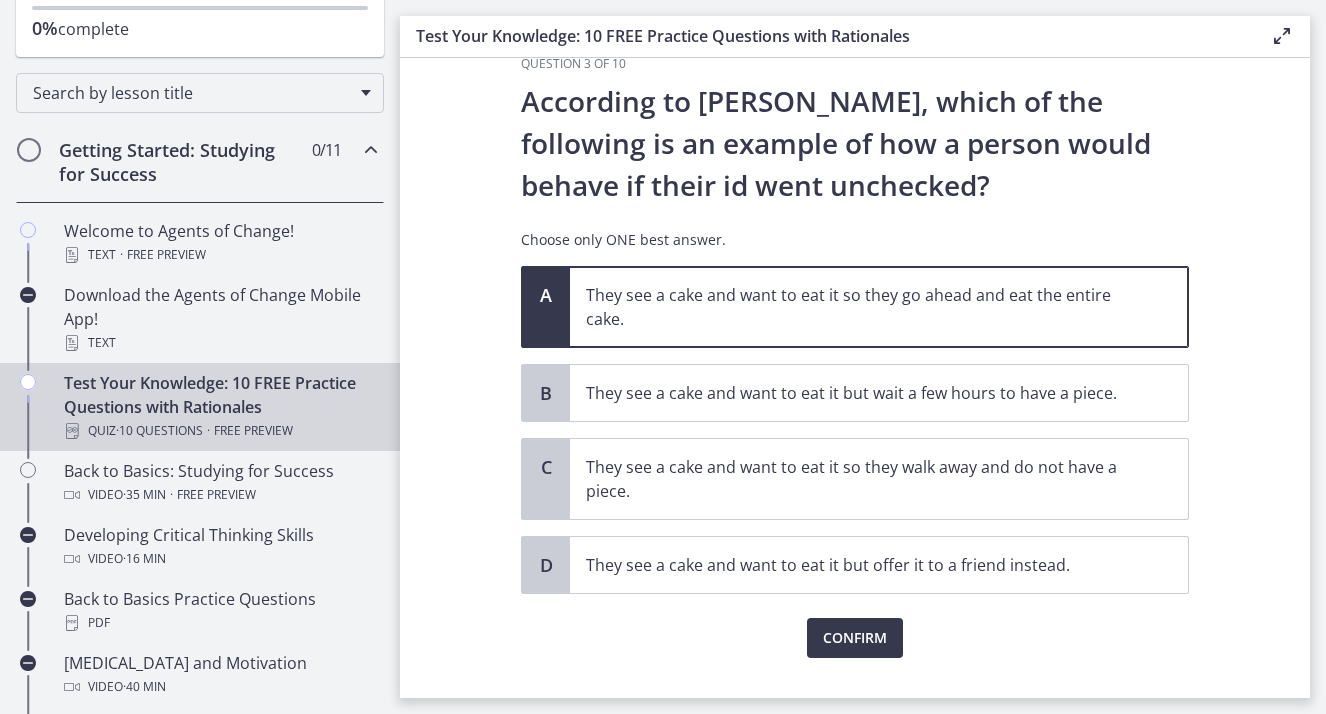 scroll, scrollTop: 82, scrollLeft: 0, axis: vertical 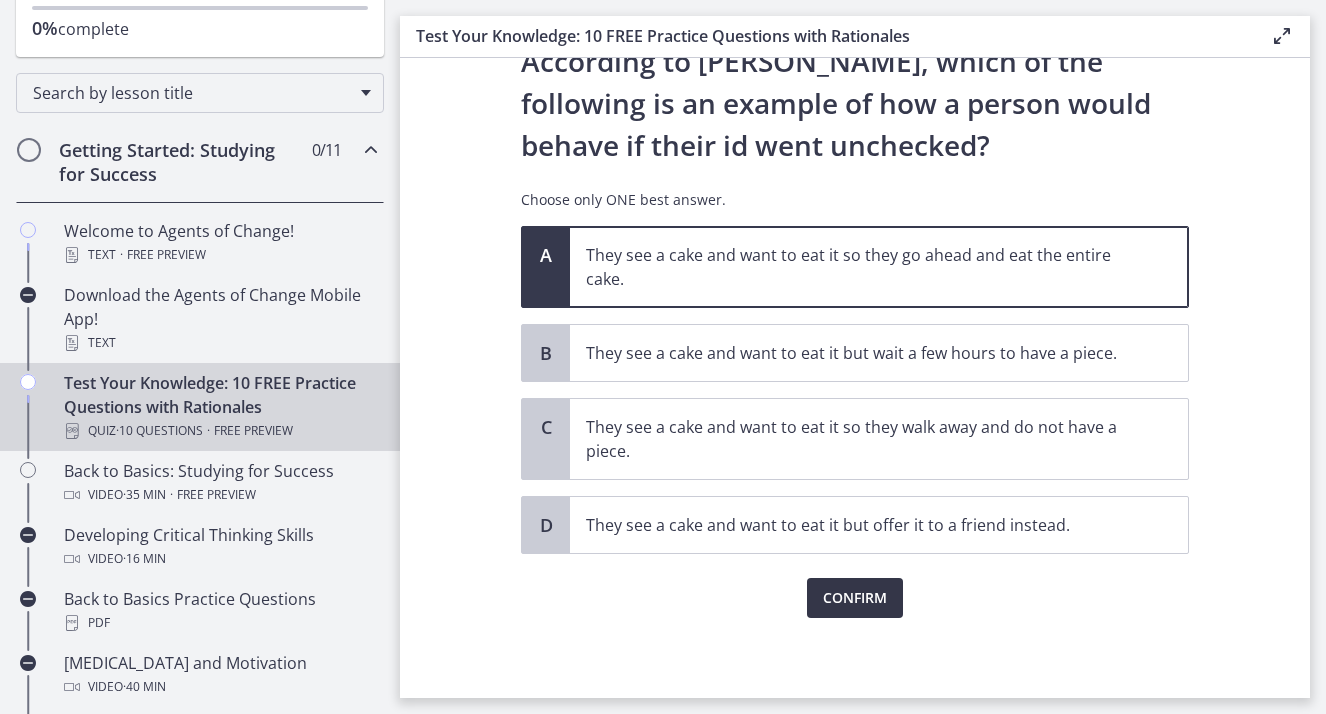 click on "Confirm" at bounding box center (855, 598) 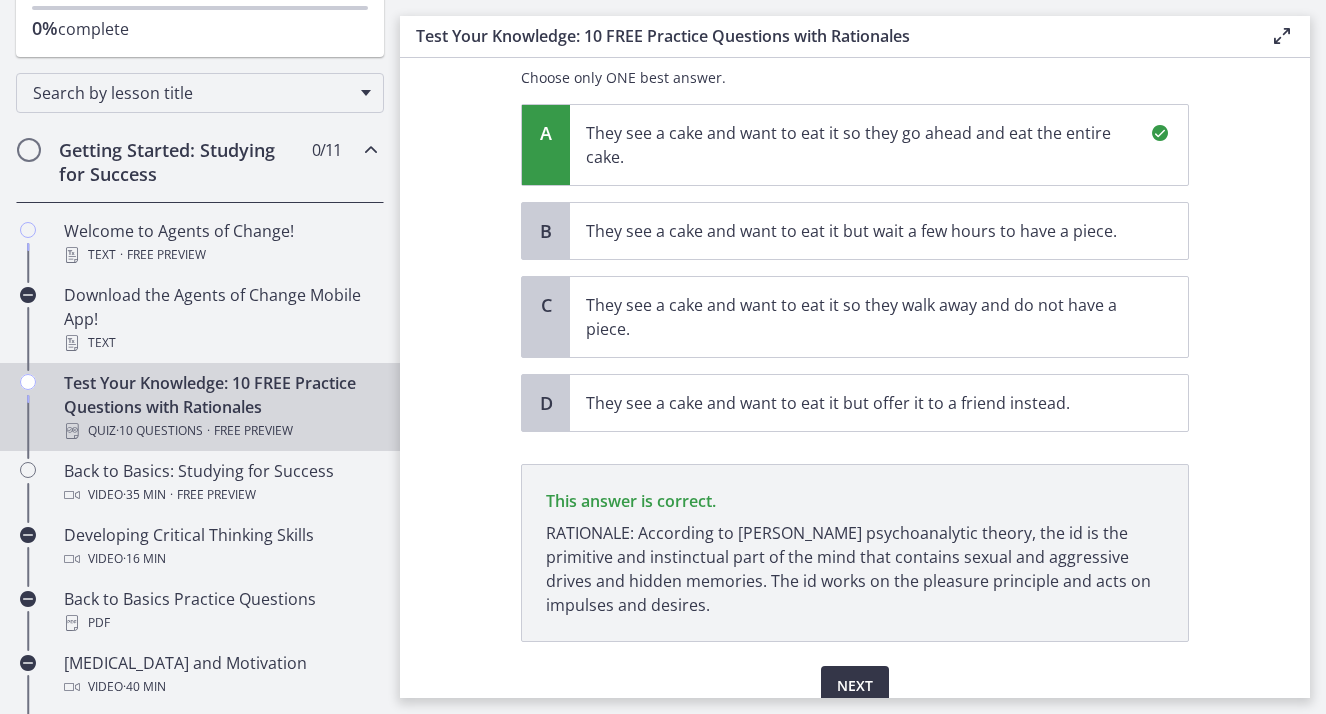 scroll, scrollTop: 292, scrollLeft: 0, axis: vertical 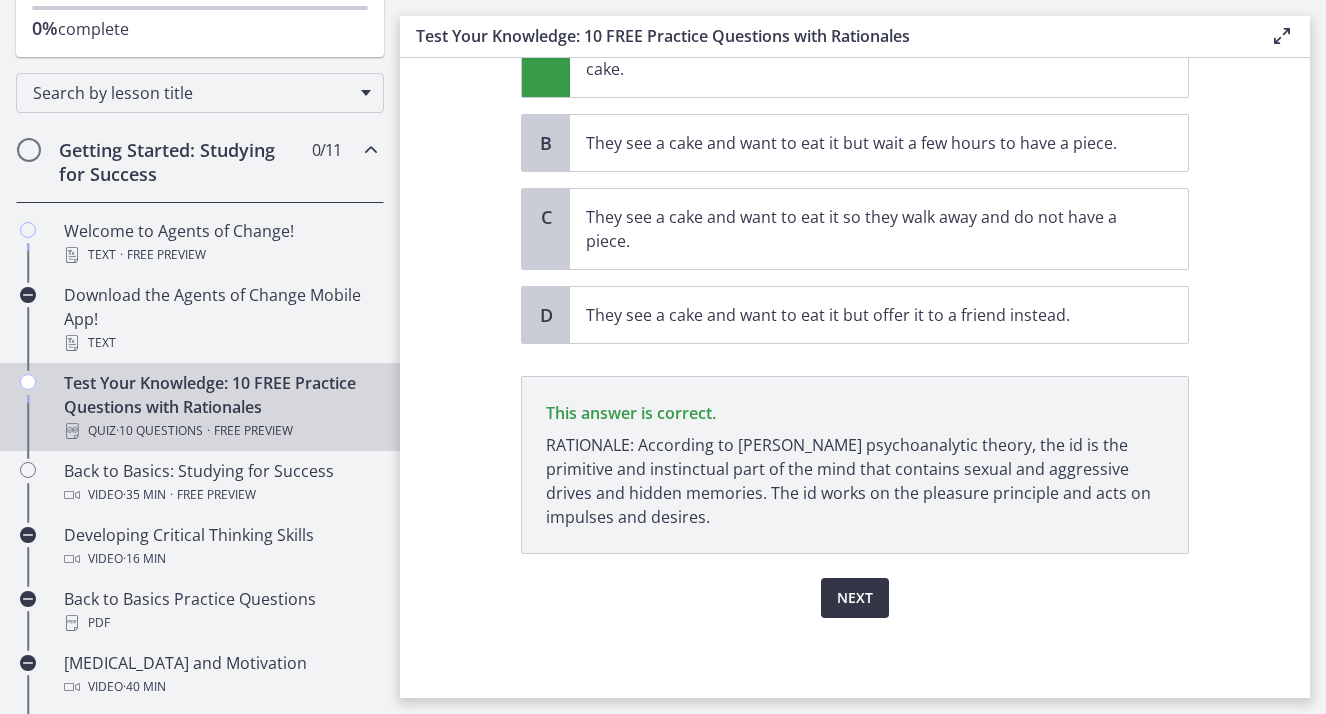 click on "Next" at bounding box center (855, 598) 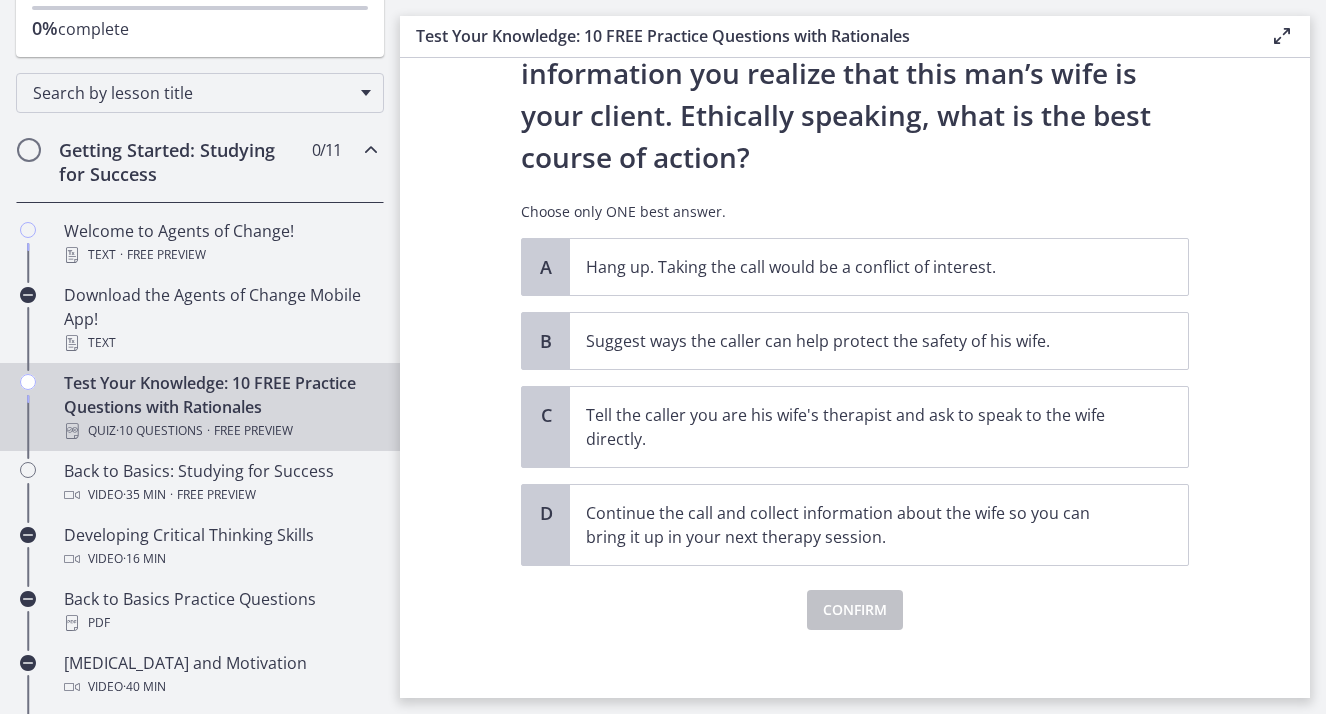 scroll, scrollTop: 282, scrollLeft: 0, axis: vertical 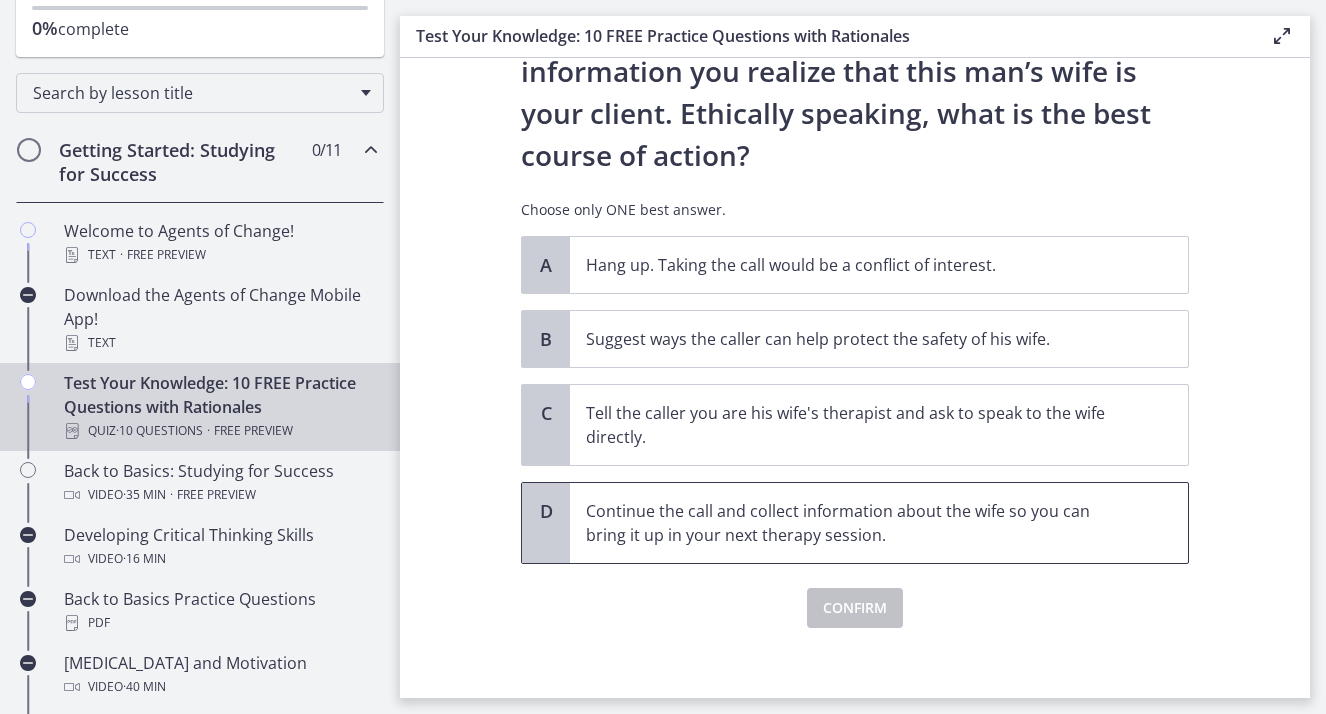 click on "Continue the call and collect information about the wife so you can bring it up in your next therapy session." at bounding box center (879, 523) 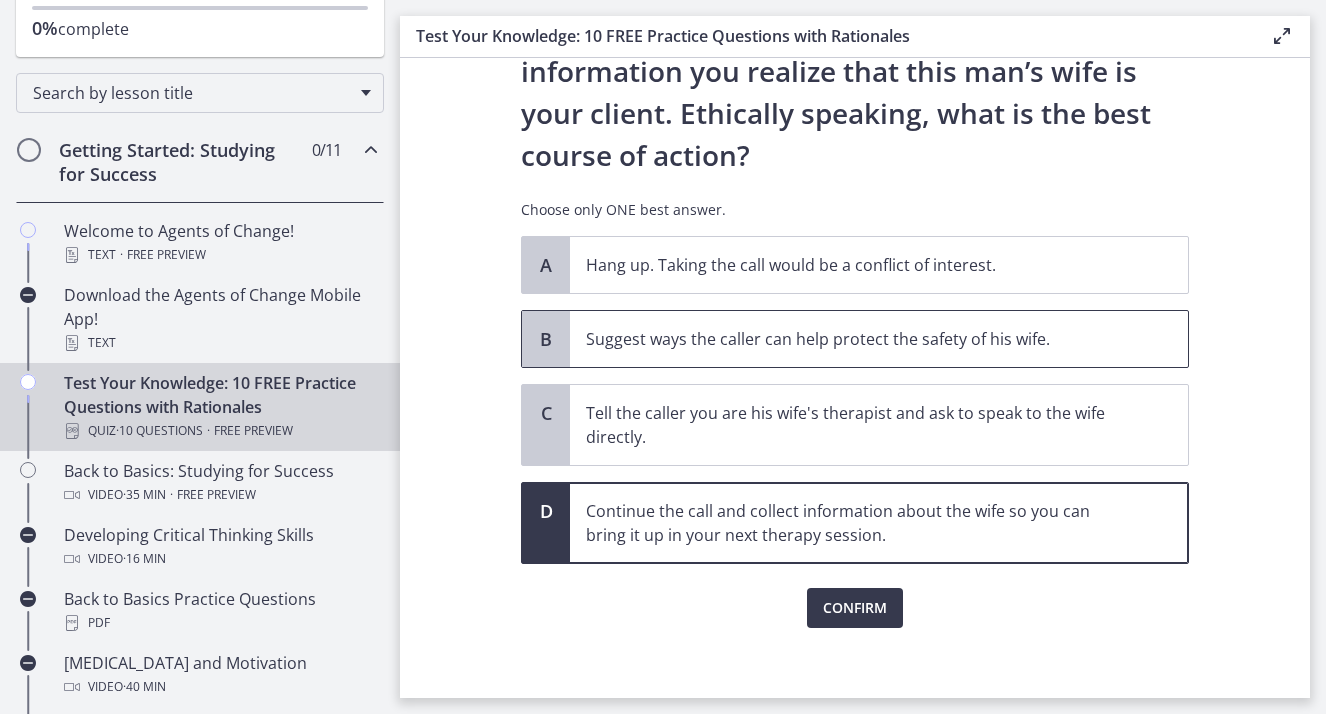 click on "Suggest ways the caller can help protect the safety of his wife." at bounding box center [859, 339] 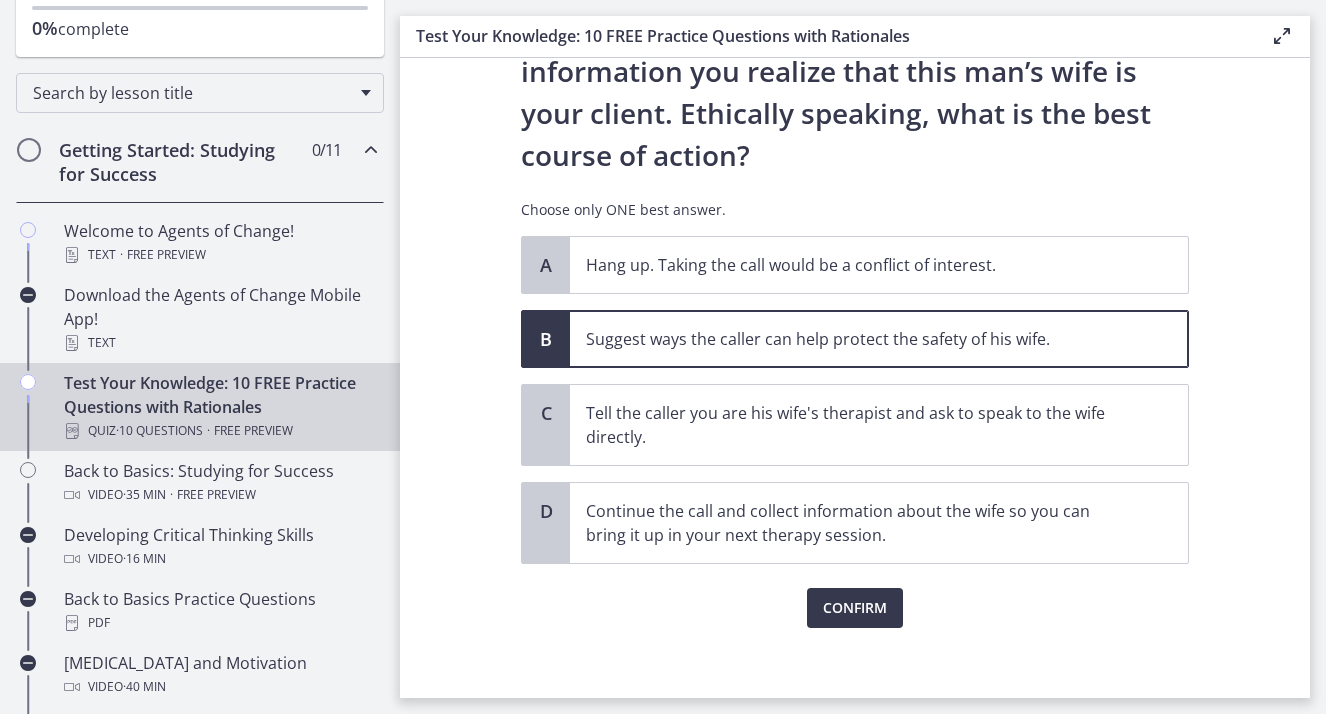 scroll, scrollTop: 292, scrollLeft: 0, axis: vertical 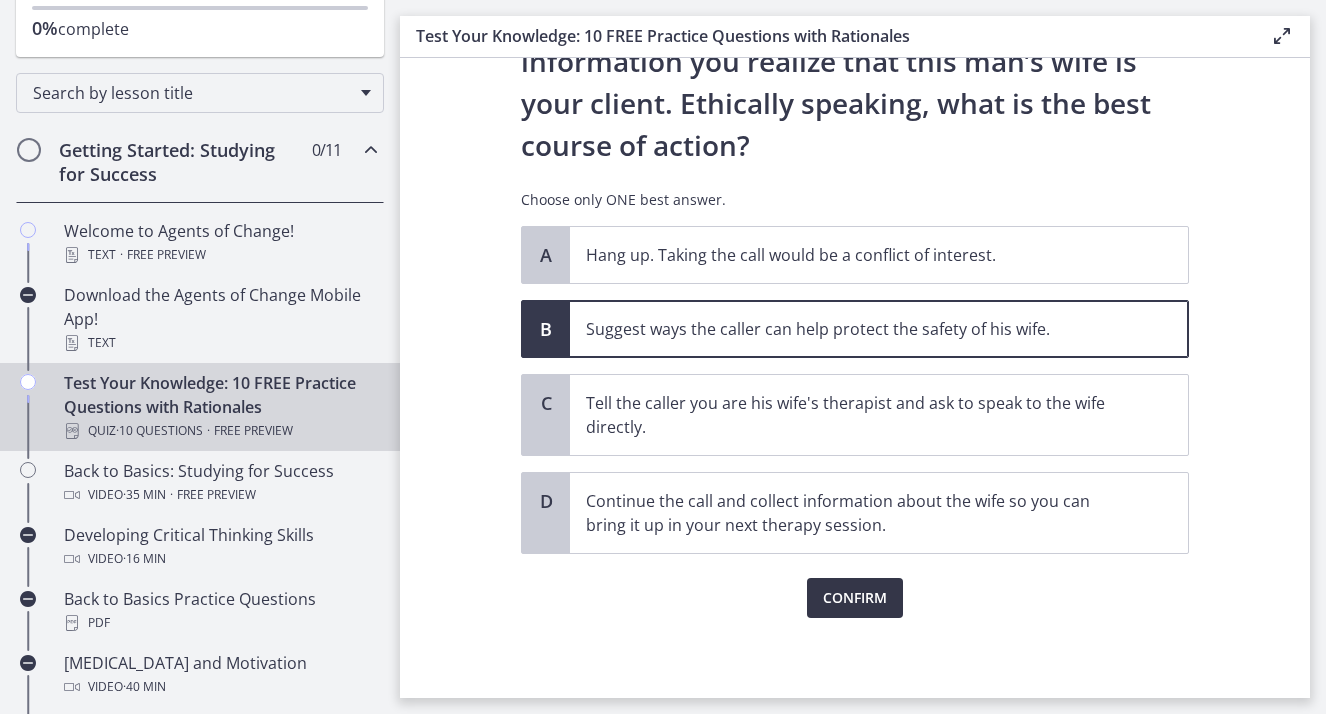 click on "Confirm" at bounding box center (855, 598) 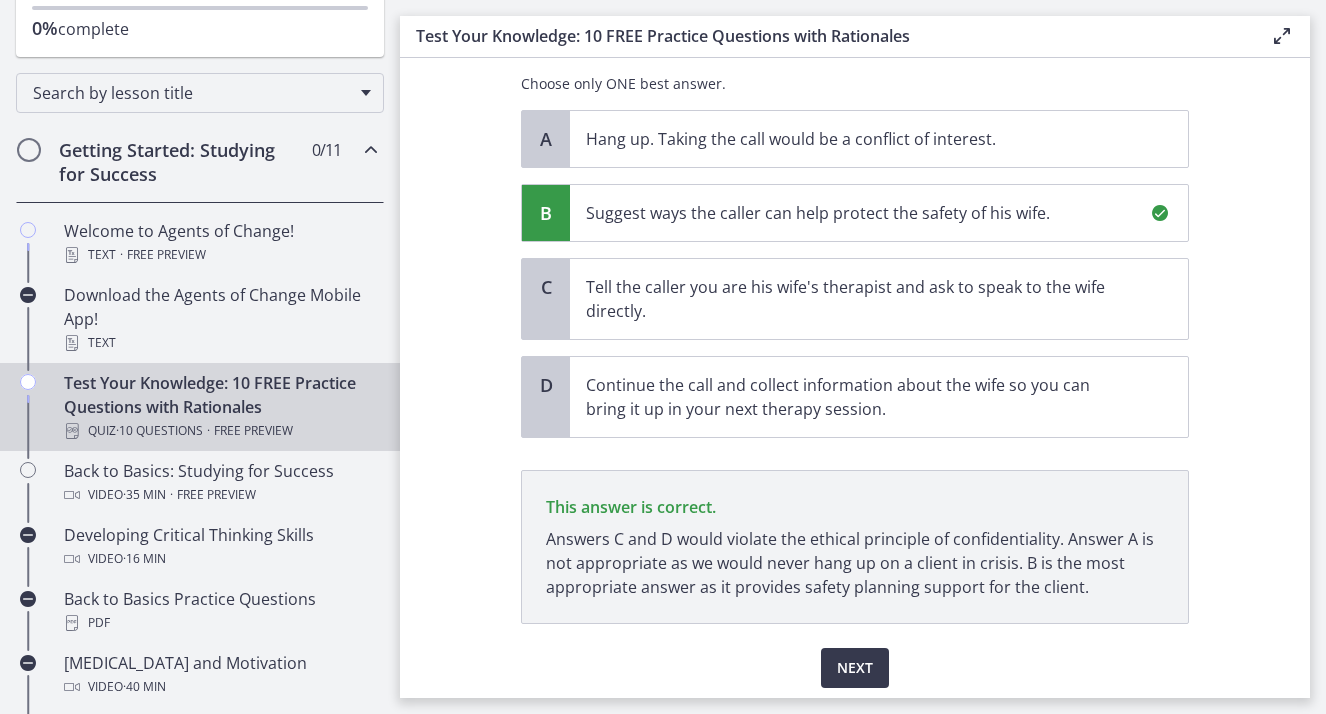 scroll, scrollTop: 478, scrollLeft: 0, axis: vertical 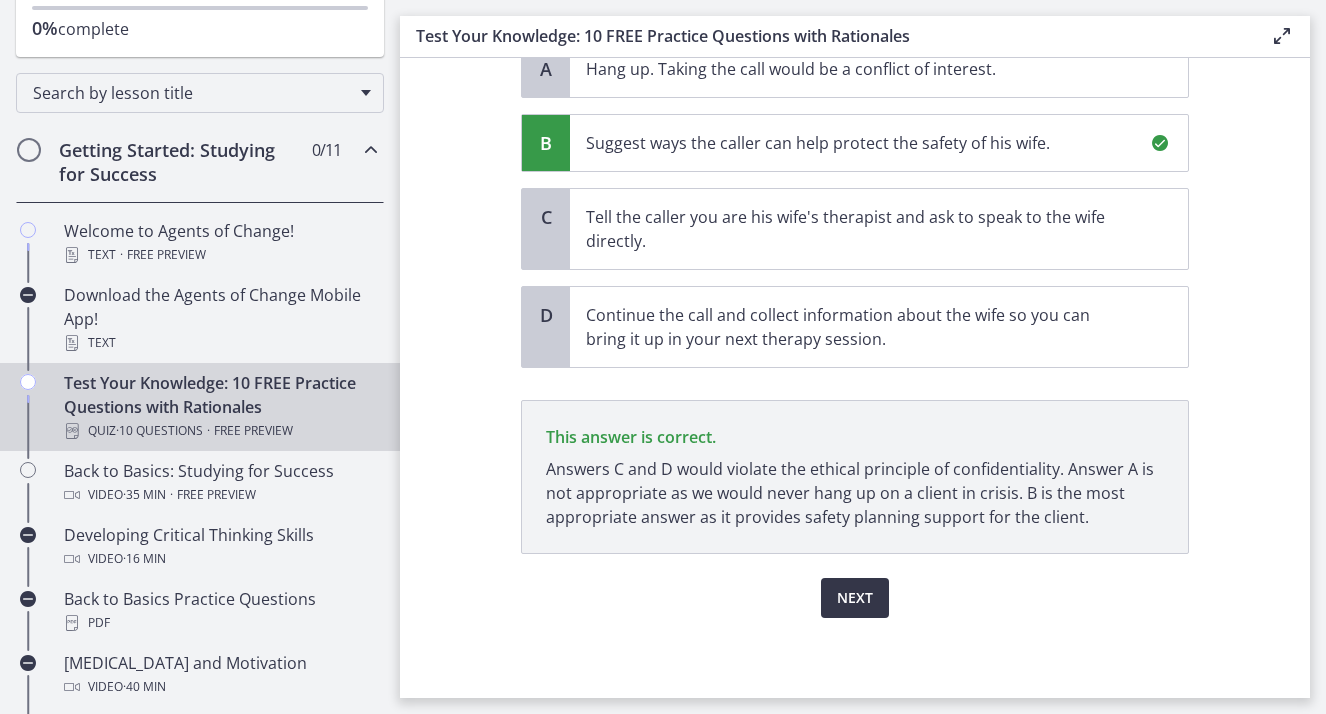 click on "Next" at bounding box center (855, 598) 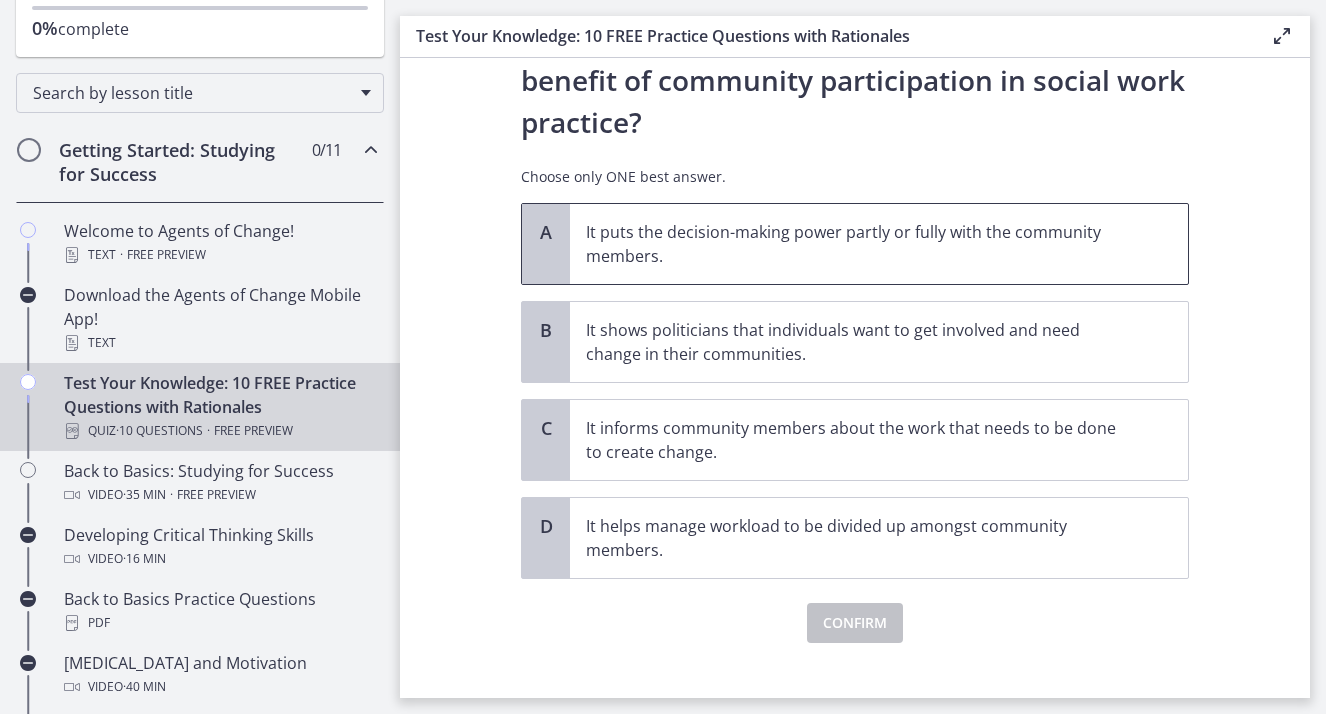 scroll, scrollTop: 109, scrollLeft: 0, axis: vertical 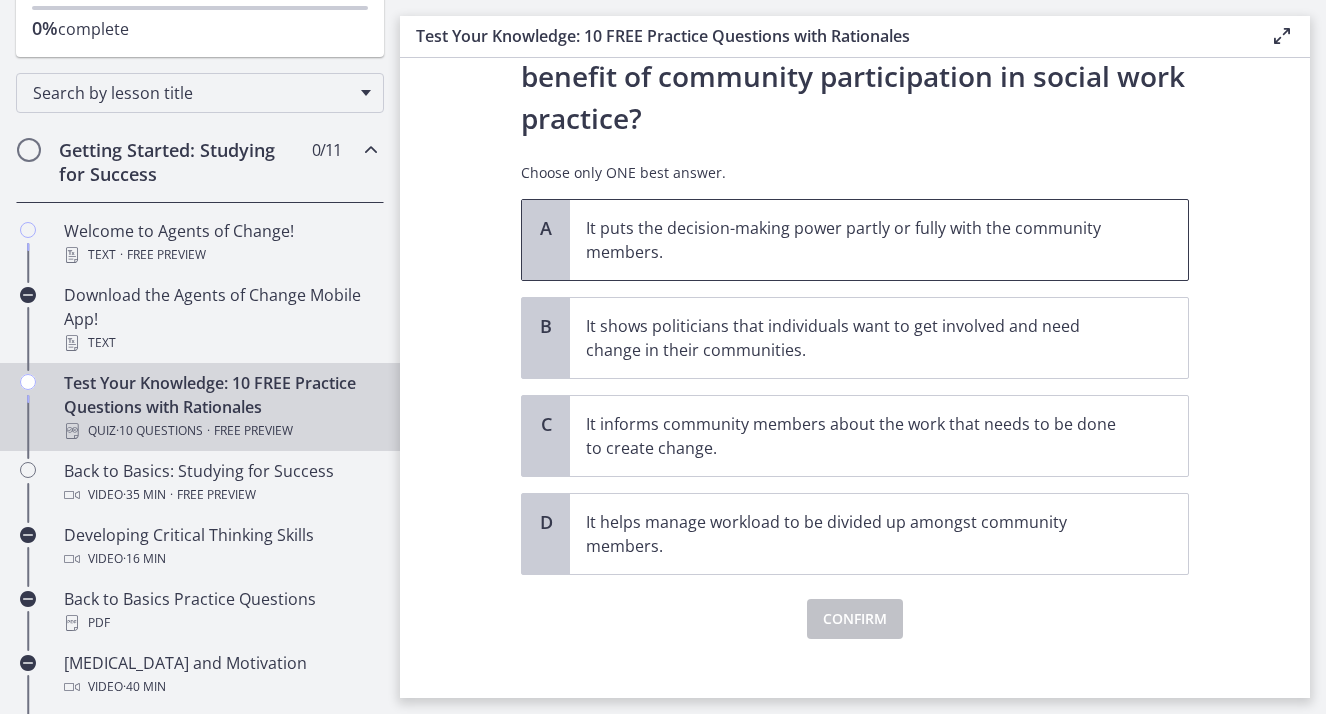 click on "It puts the decision-making power partly or fully with the community members." at bounding box center [859, 240] 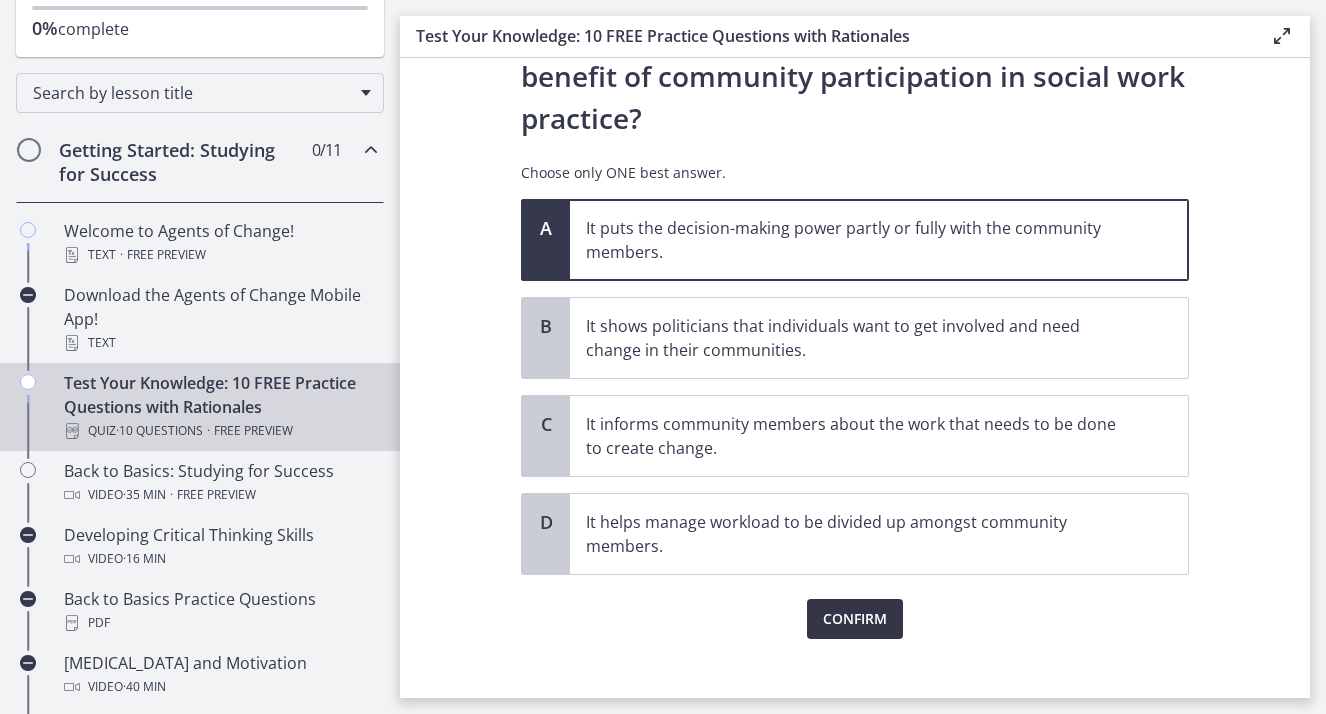 click on "Confirm" at bounding box center [855, 619] 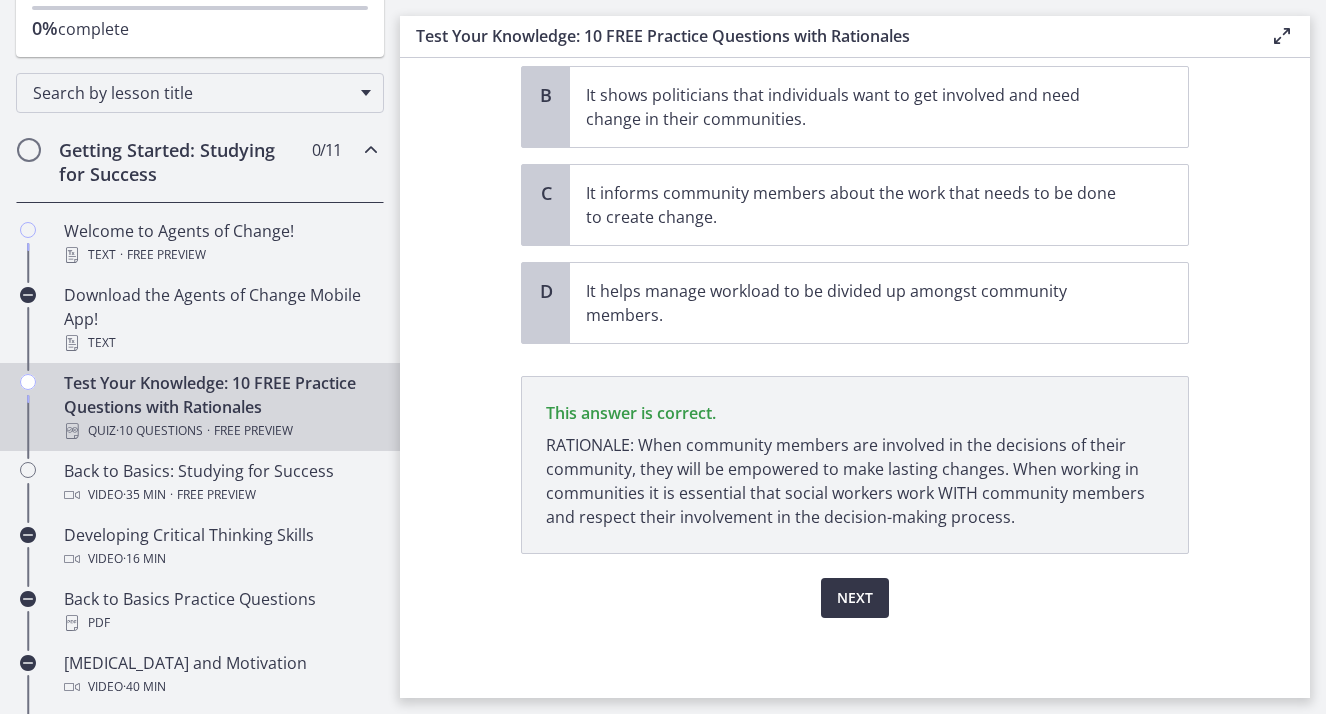 scroll, scrollTop: 340, scrollLeft: 0, axis: vertical 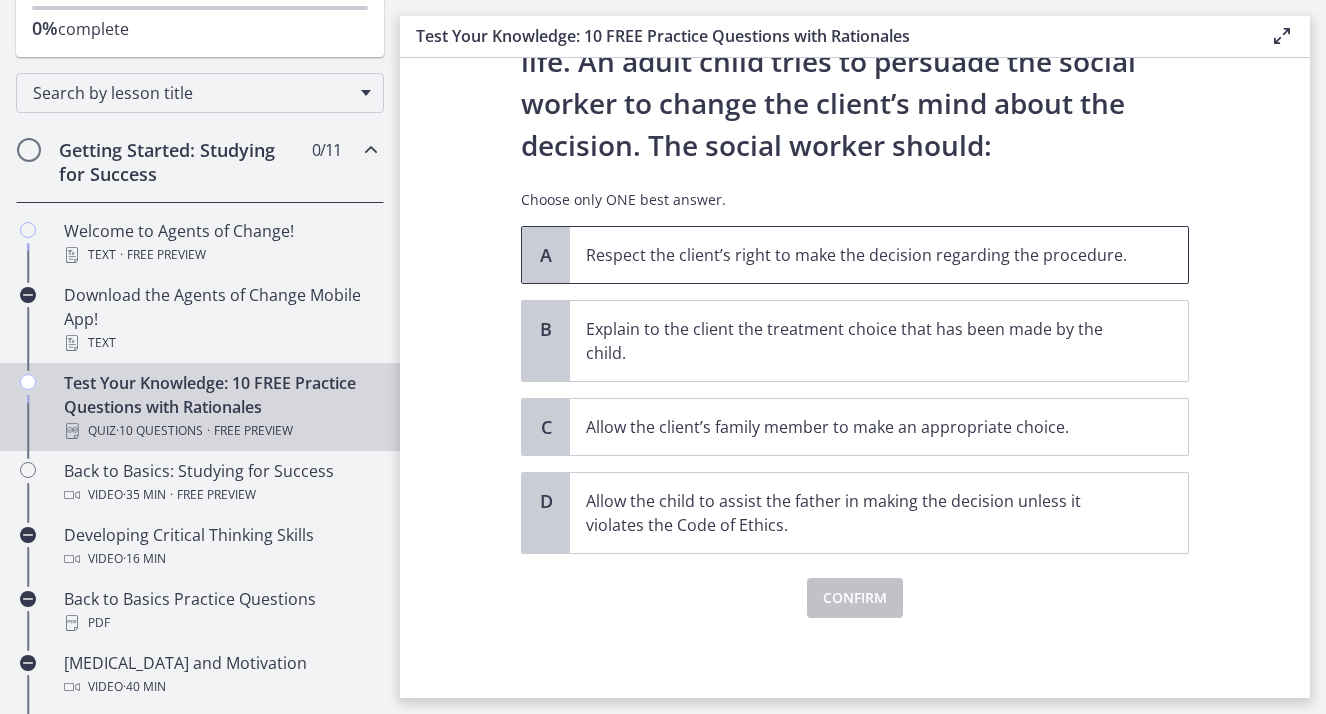 click on "Respect the client’s right to make the decision regarding the procedure." at bounding box center [859, 255] 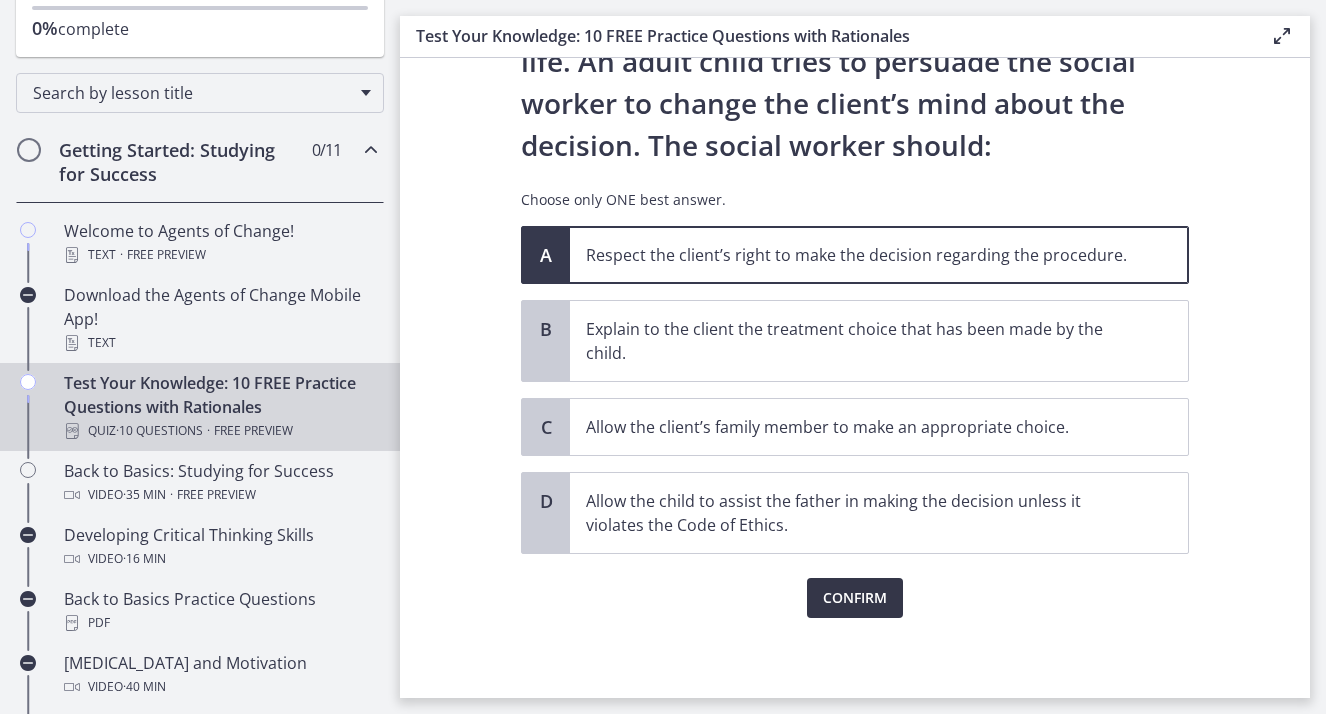 click on "Confirm" at bounding box center (855, 598) 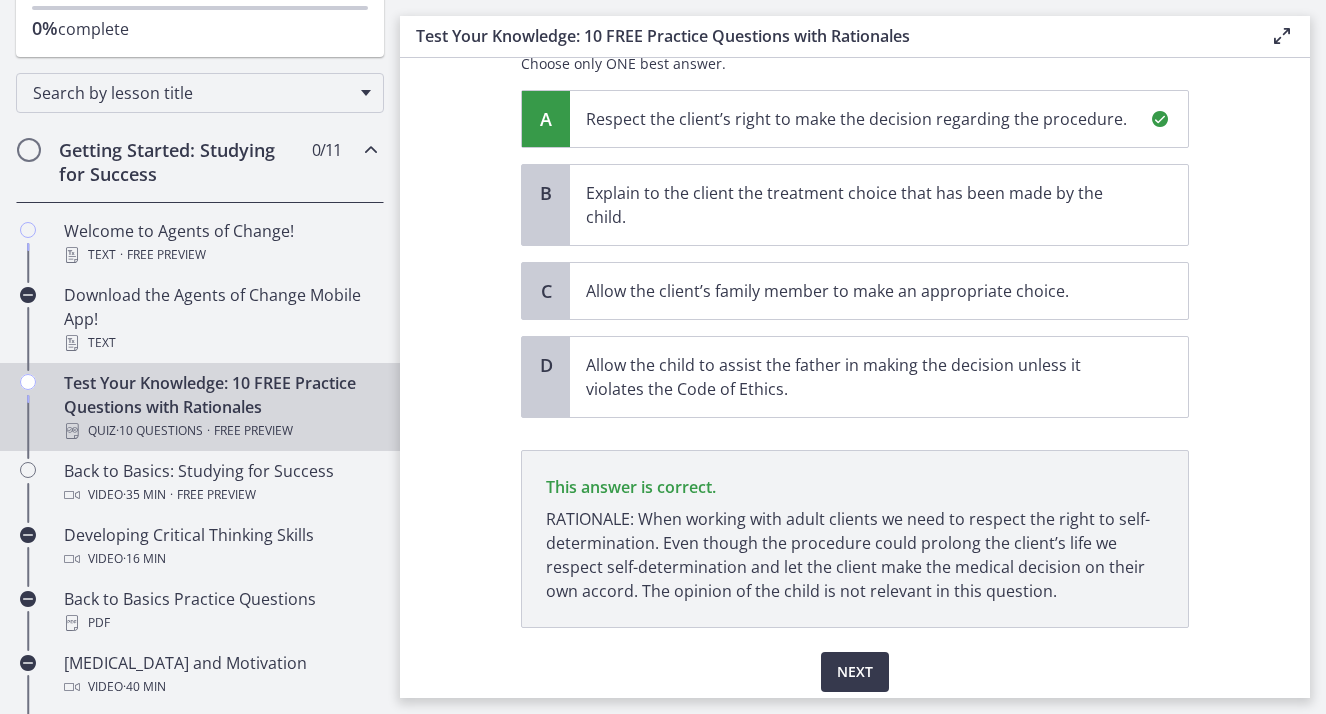 scroll, scrollTop: 460, scrollLeft: 0, axis: vertical 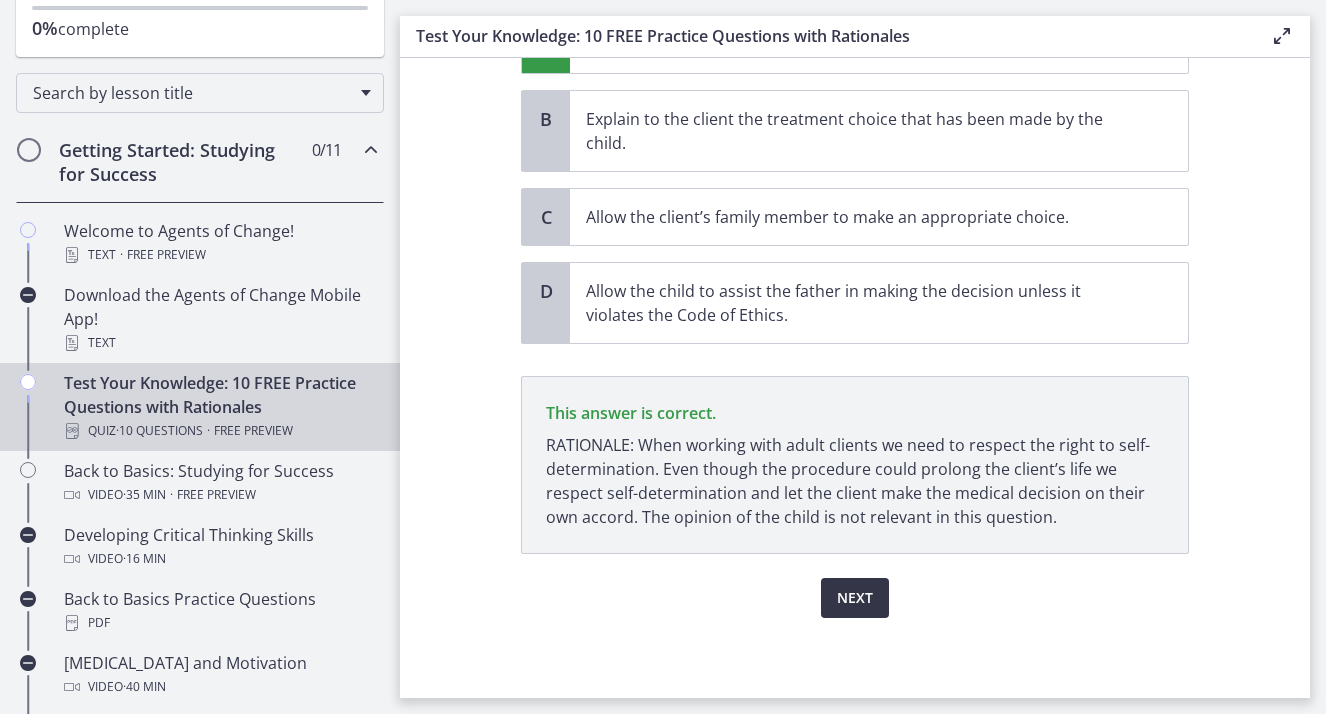 click on "Next" at bounding box center [855, 598] 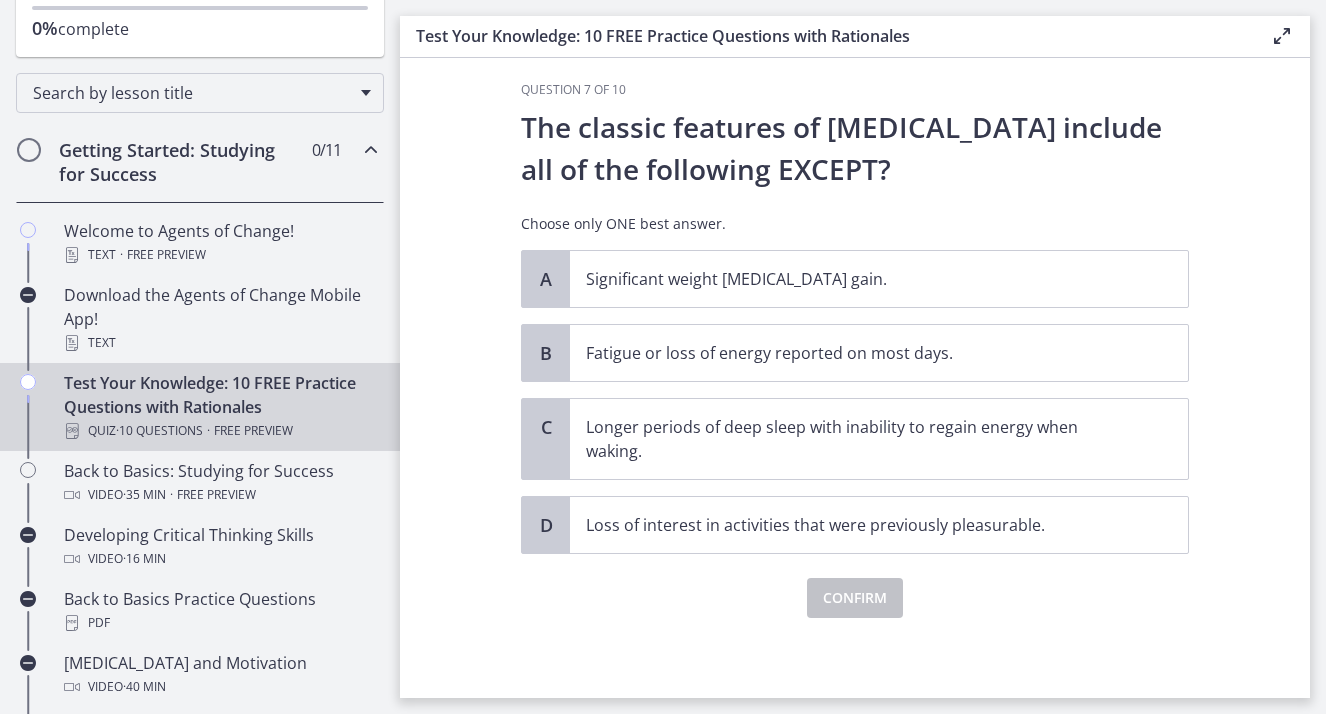 scroll, scrollTop: 0, scrollLeft: 0, axis: both 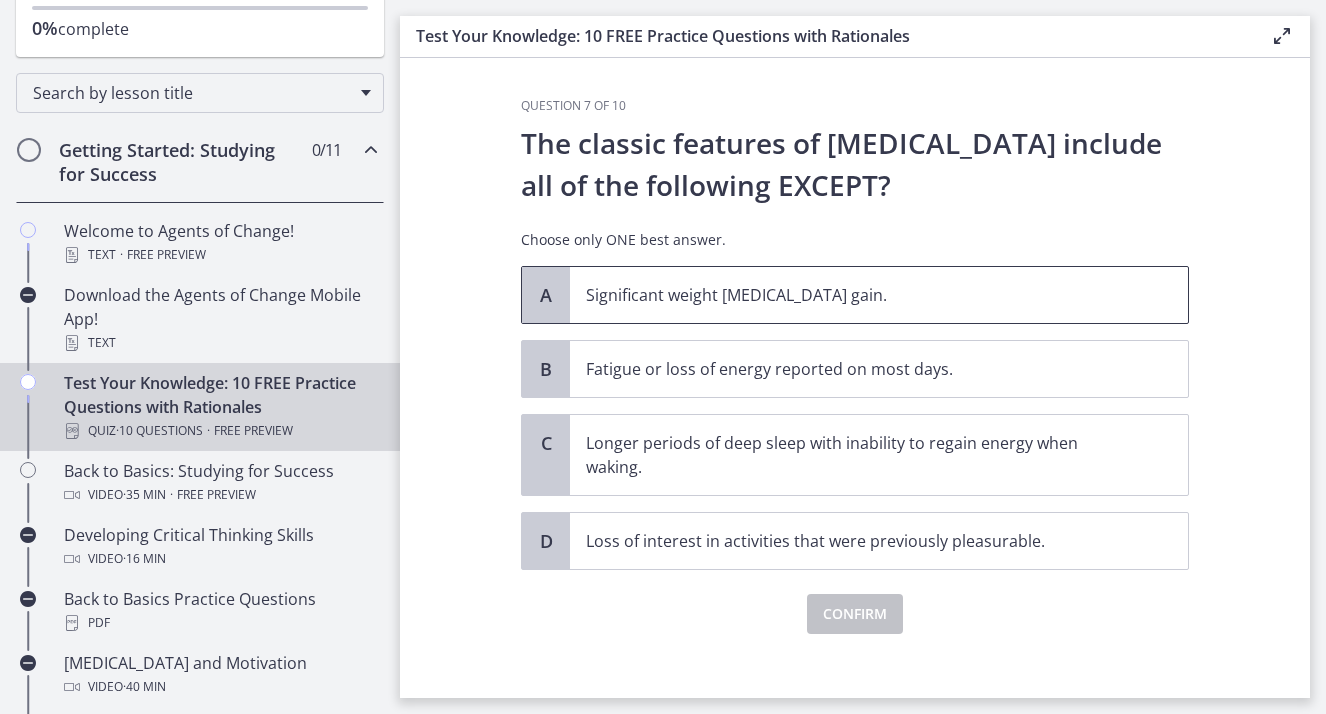 click on "Significant weight loss or weight gain." at bounding box center (859, 295) 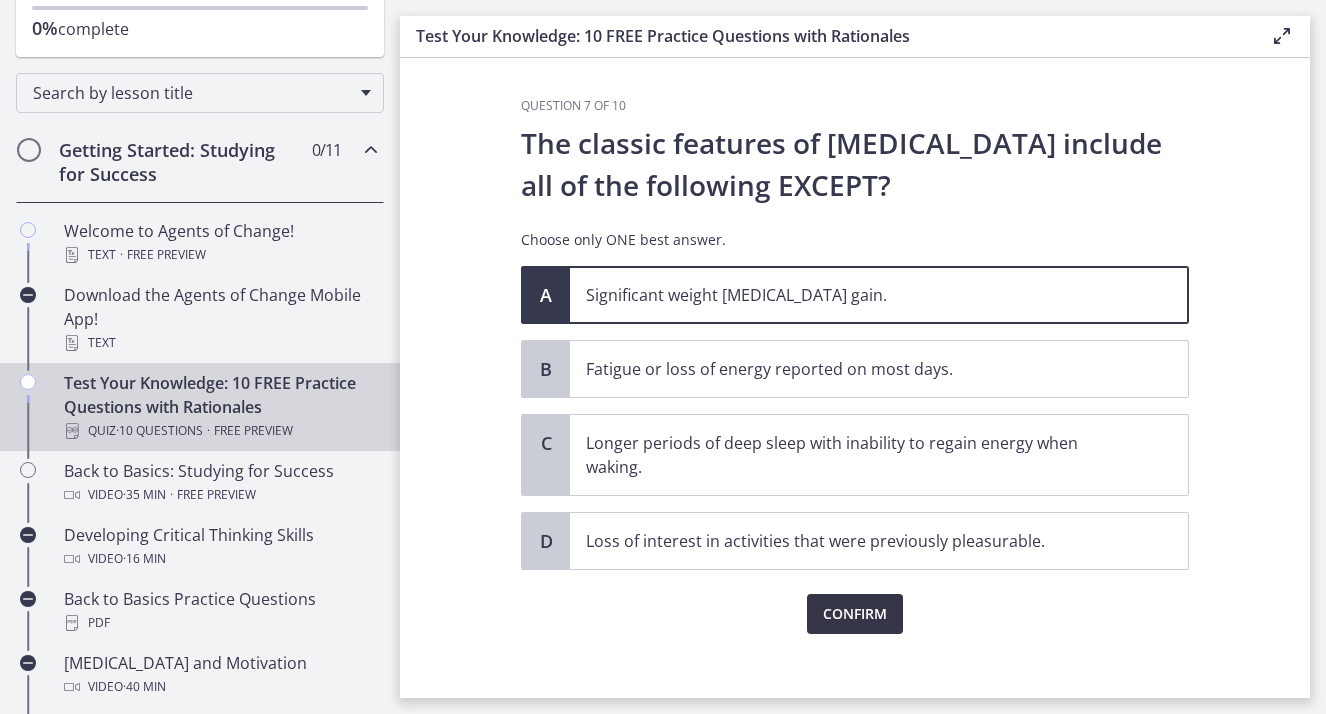 click on "Confirm" at bounding box center (855, 614) 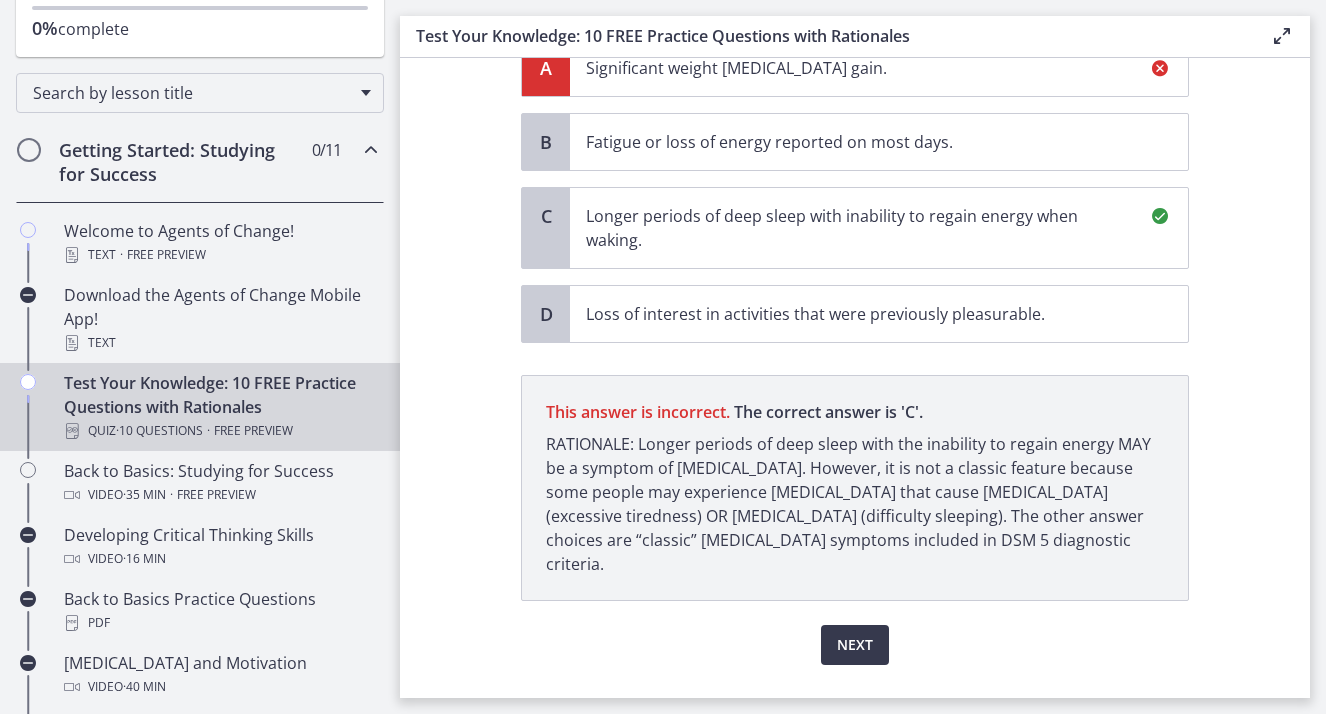 scroll, scrollTop: 250, scrollLeft: 0, axis: vertical 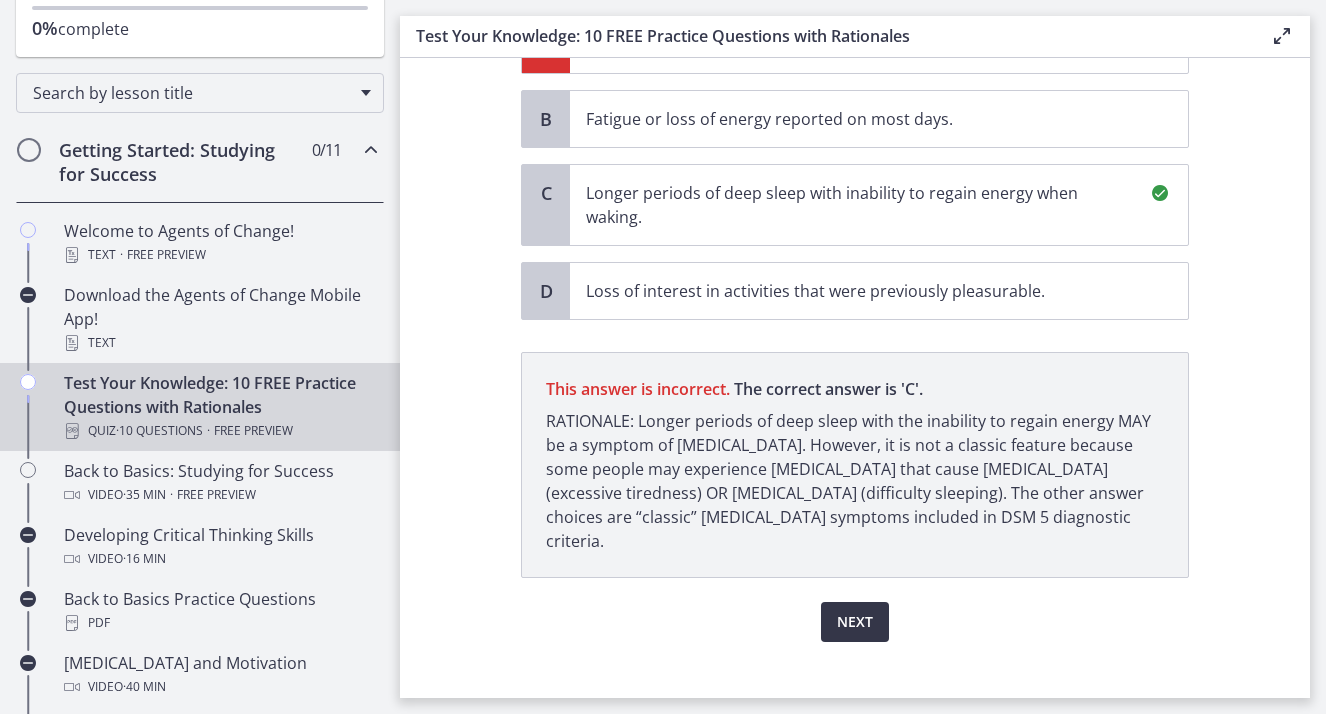 click on "Next" at bounding box center [855, 622] 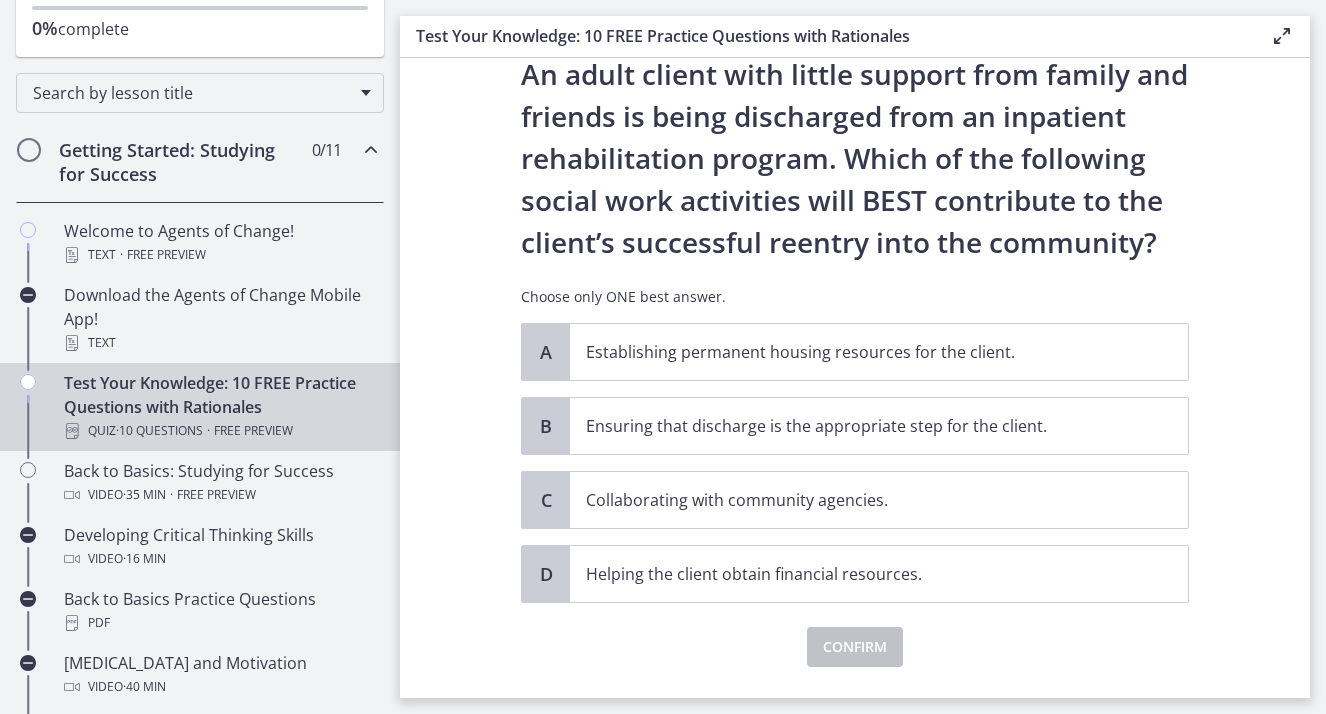 scroll, scrollTop: 79, scrollLeft: 0, axis: vertical 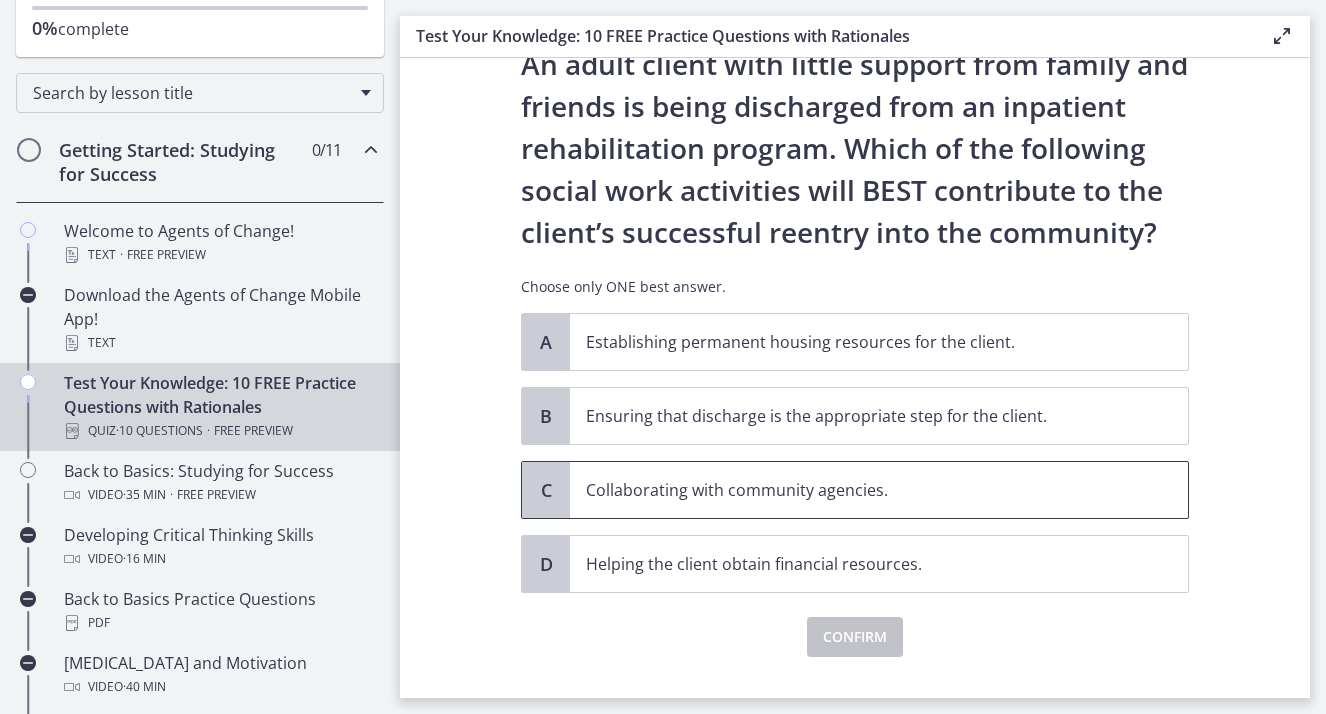 click on "Collaborating with community agencies." at bounding box center [859, 490] 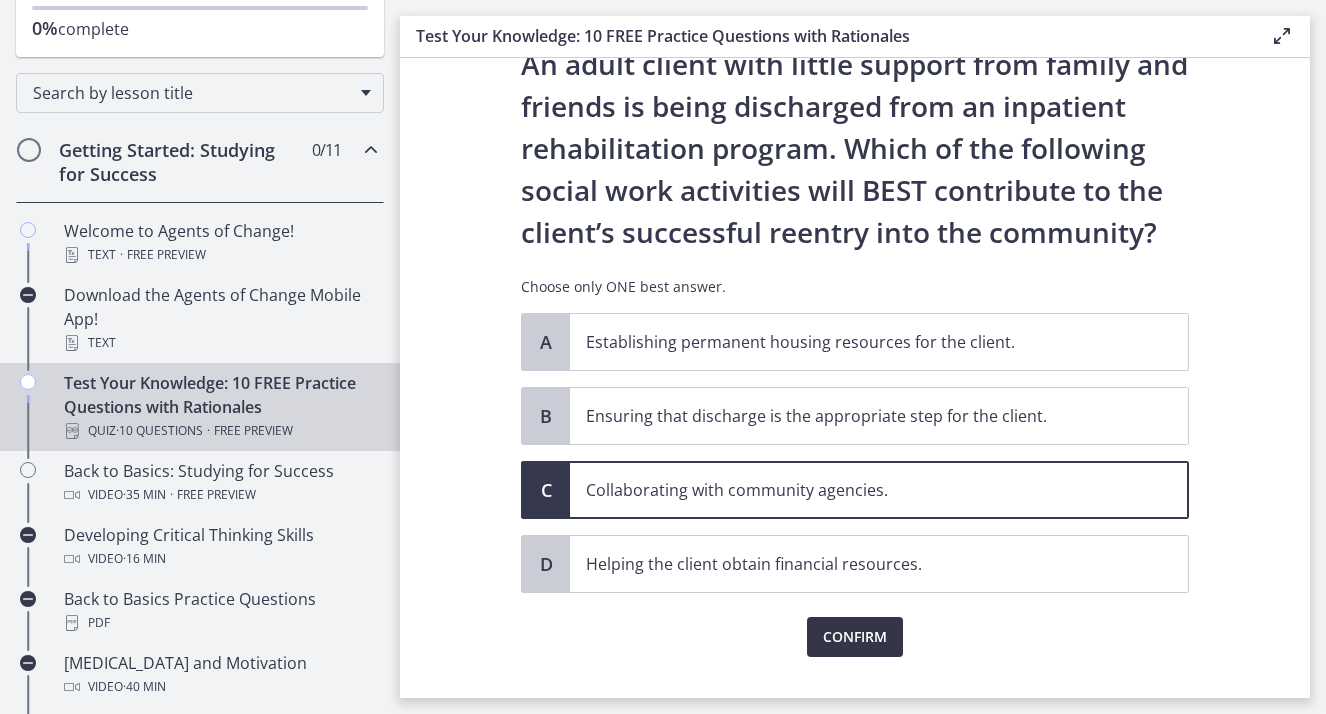 click on "Confirm" at bounding box center (855, 637) 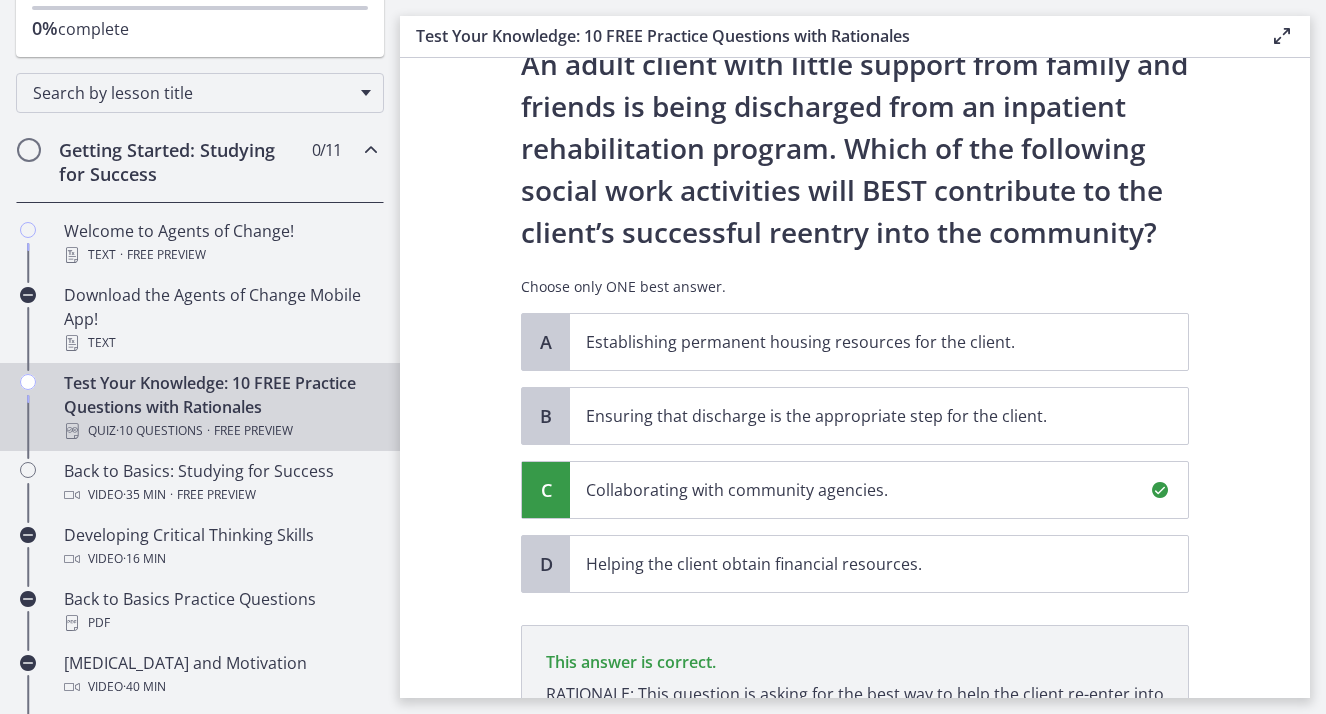 scroll, scrollTop: 352, scrollLeft: 0, axis: vertical 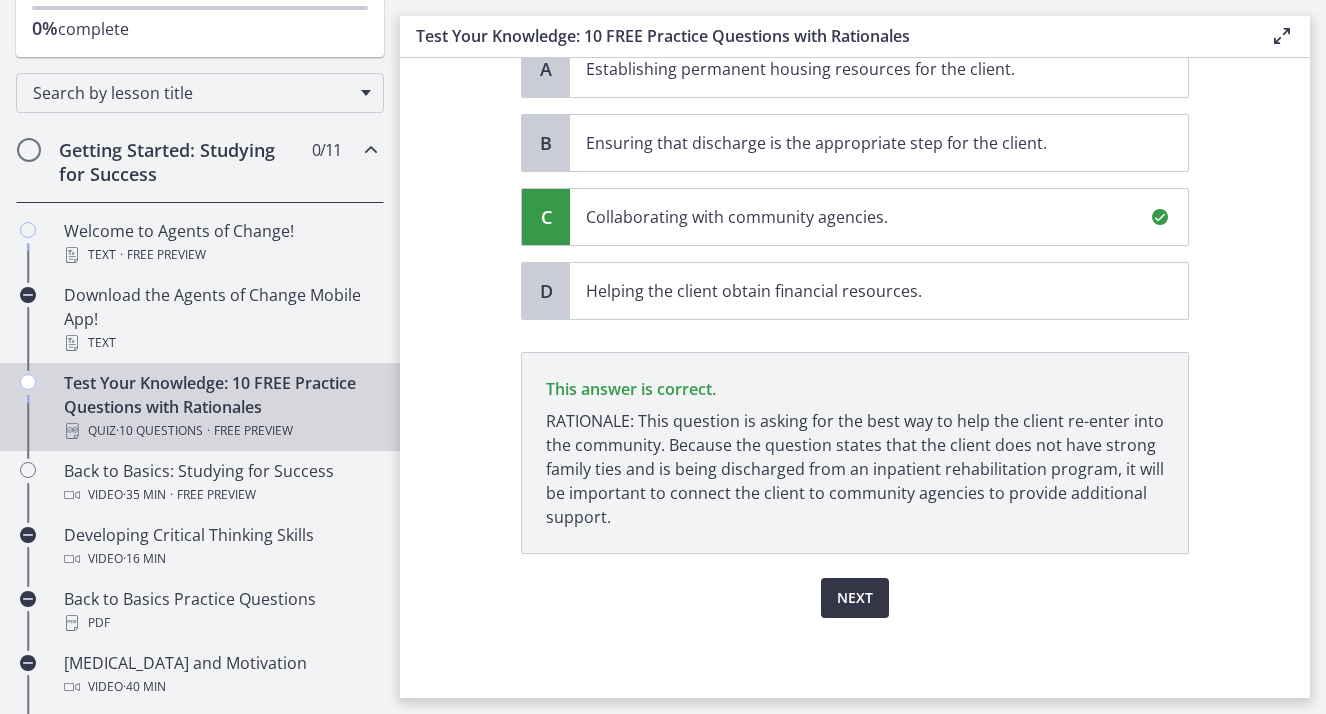 click on "Next" at bounding box center (855, 598) 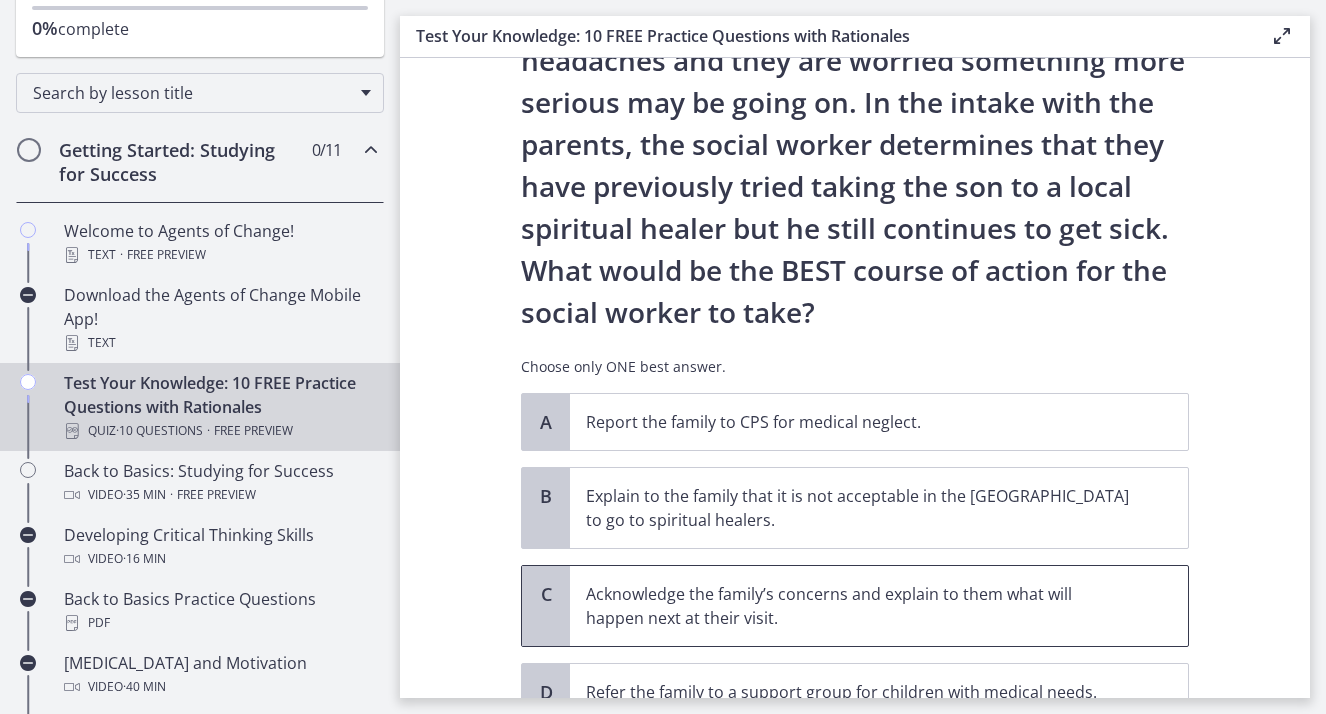 scroll, scrollTop: 282, scrollLeft: 0, axis: vertical 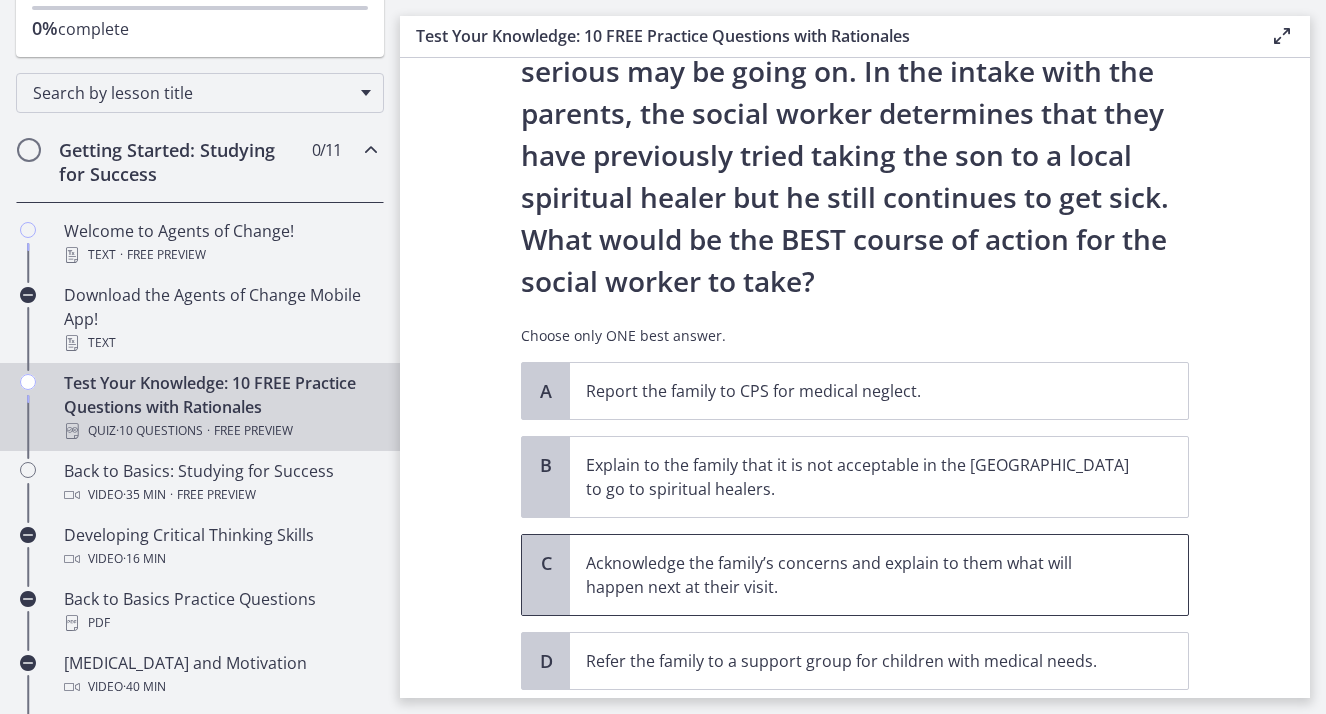 click on "Acknowledge the family’s concerns and explain to them what will happen next at their visit." at bounding box center (859, 575) 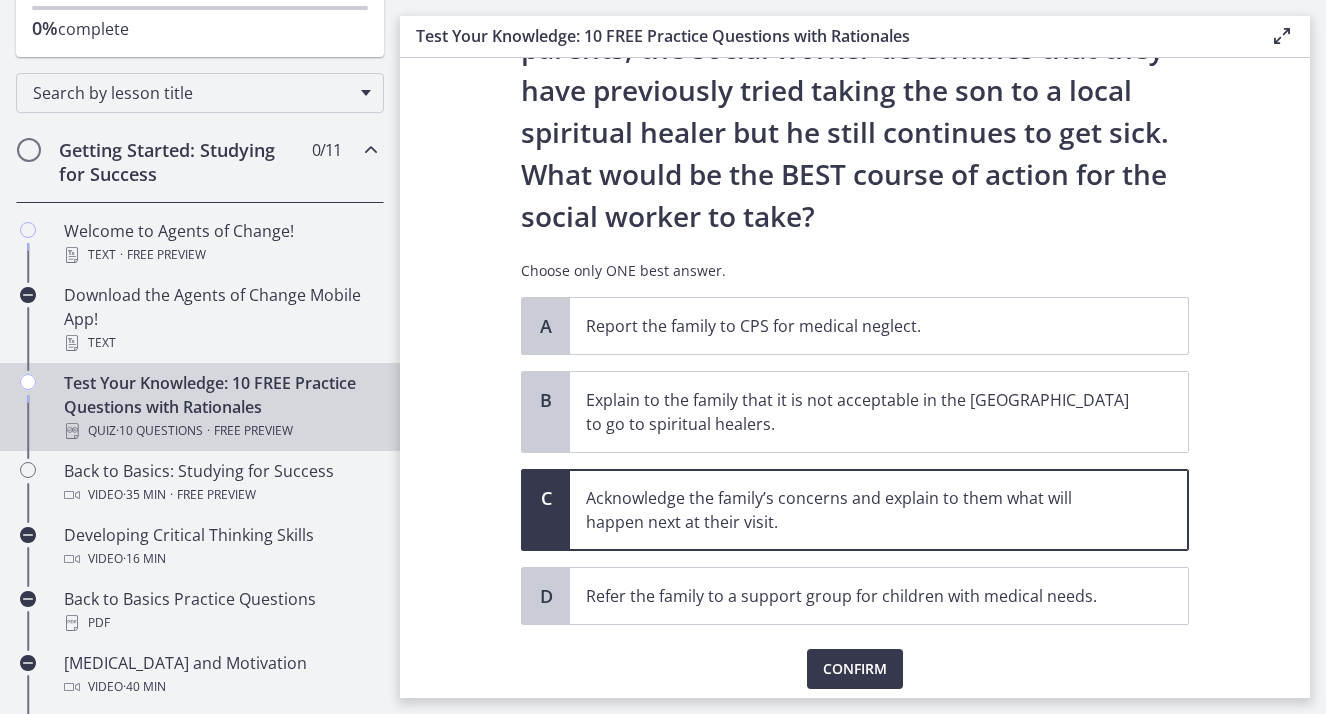 scroll, scrollTop: 418, scrollLeft: 0, axis: vertical 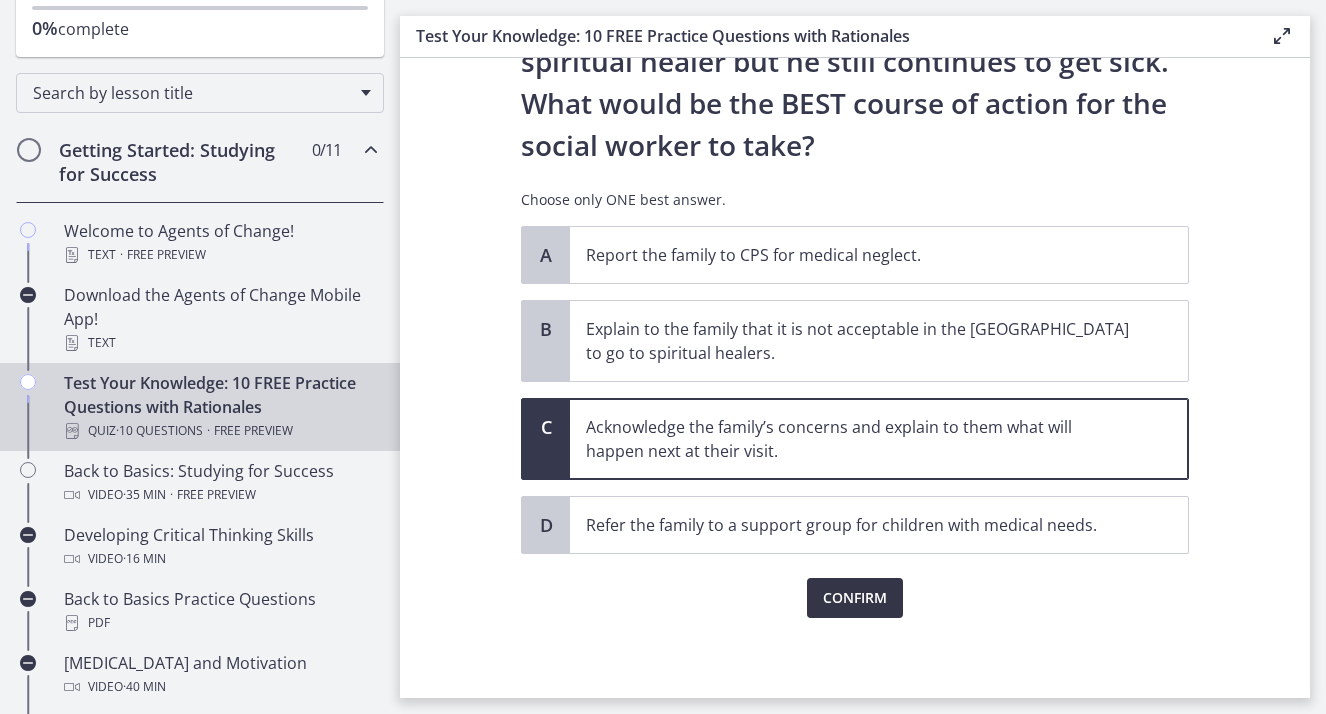 click on "Confirm" at bounding box center [855, 598] 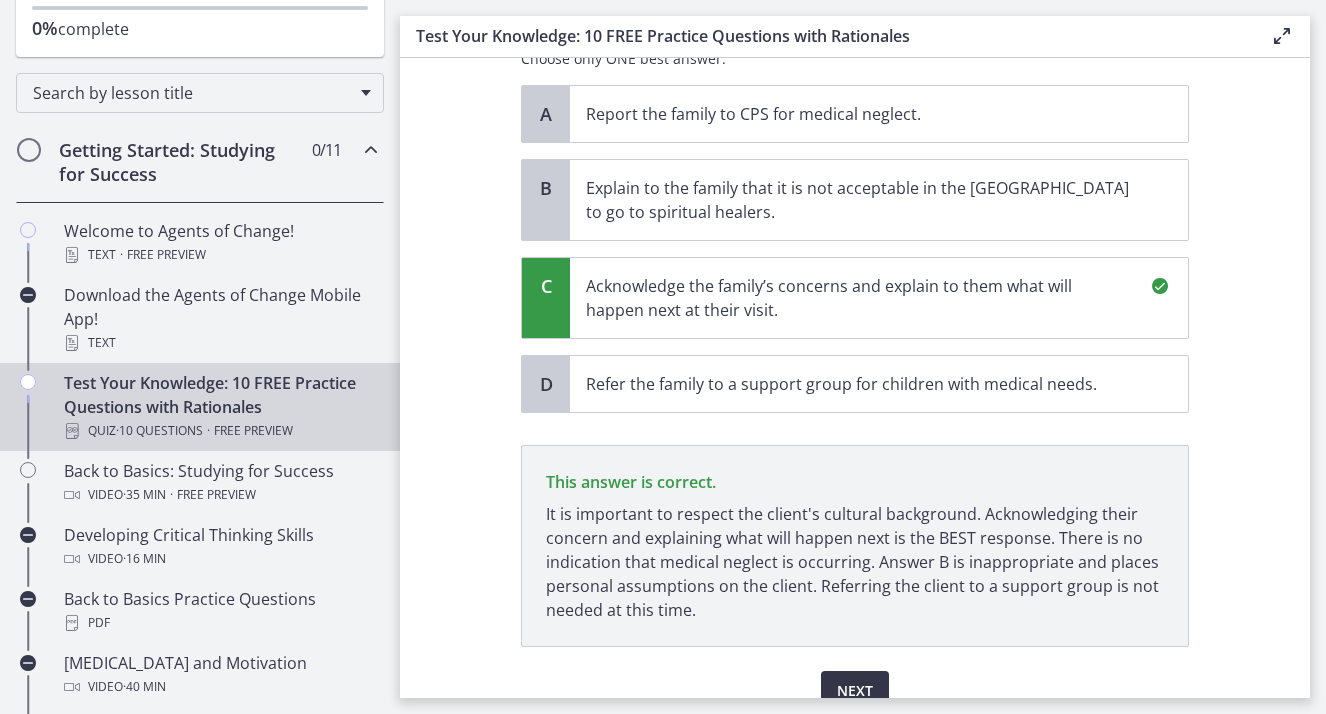 scroll, scrollTop: 652, scrollLeft: 0, axis: vertical 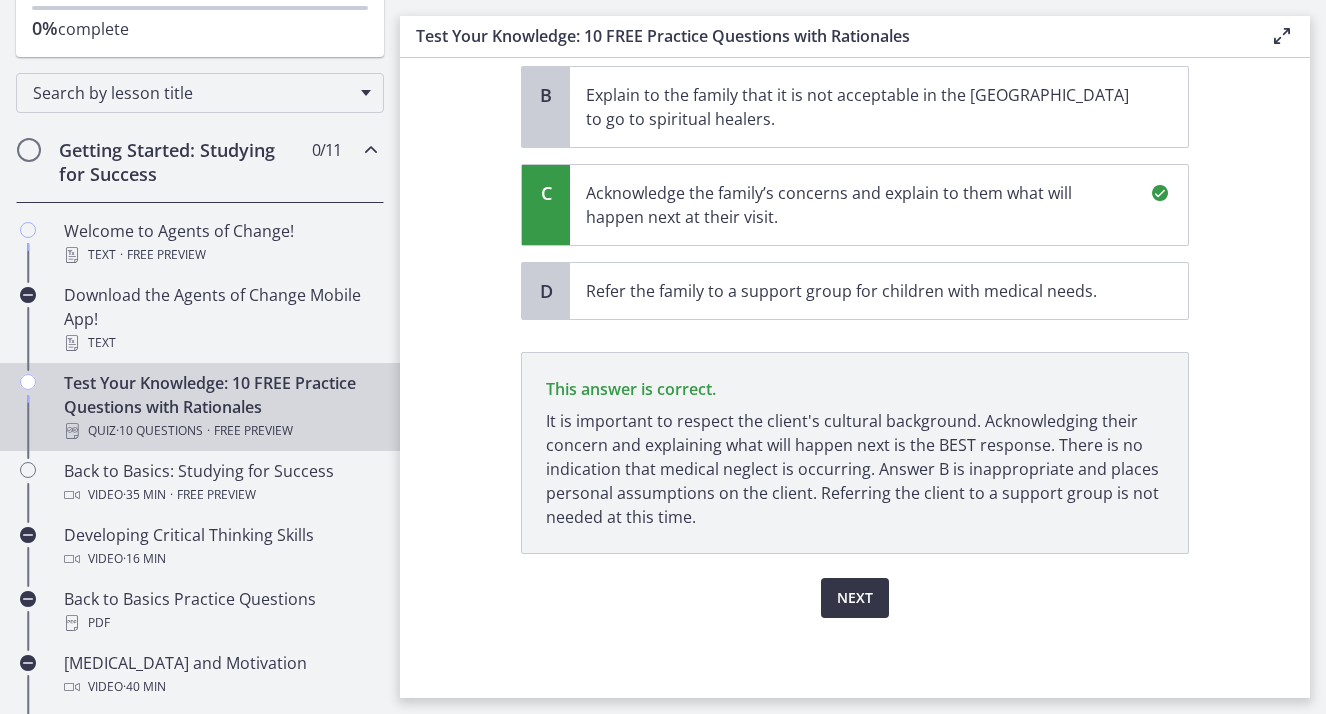 click on "Next" at bounding box center [855, 598] 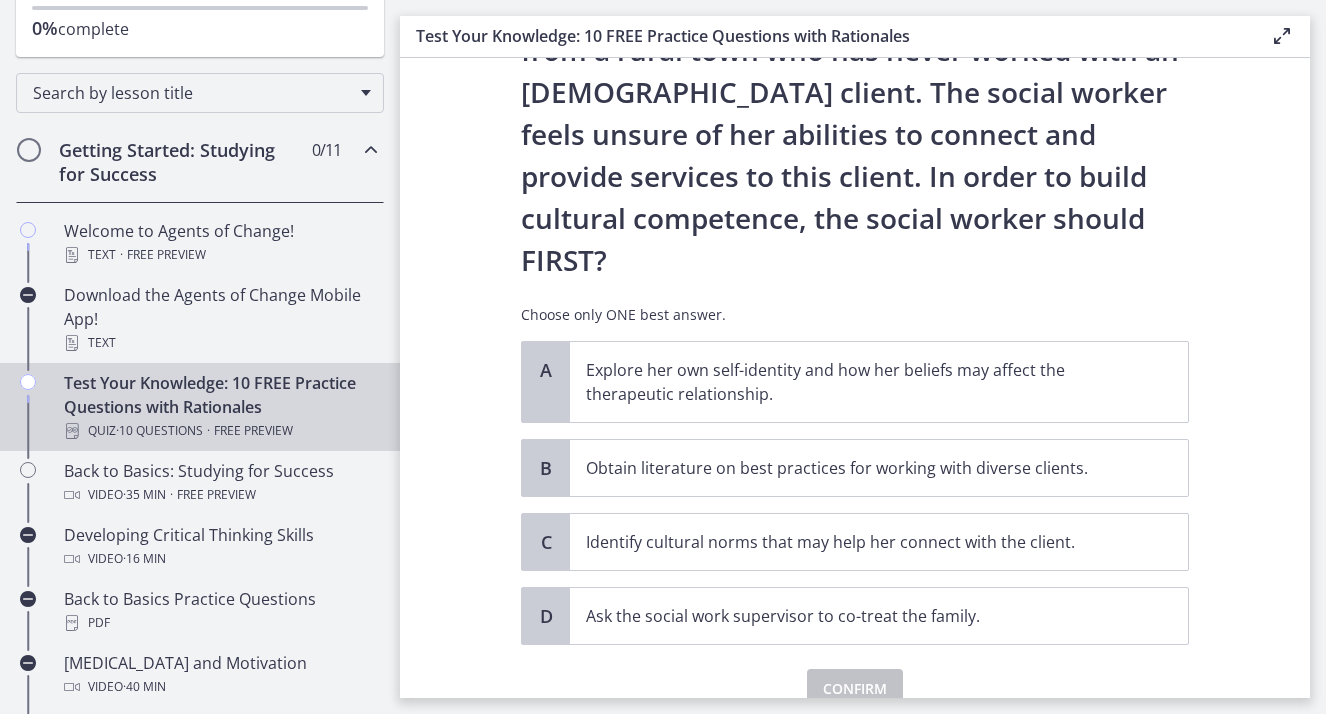 scroll, scrollTop: 310, scrollLeft: 0, axis: vertical 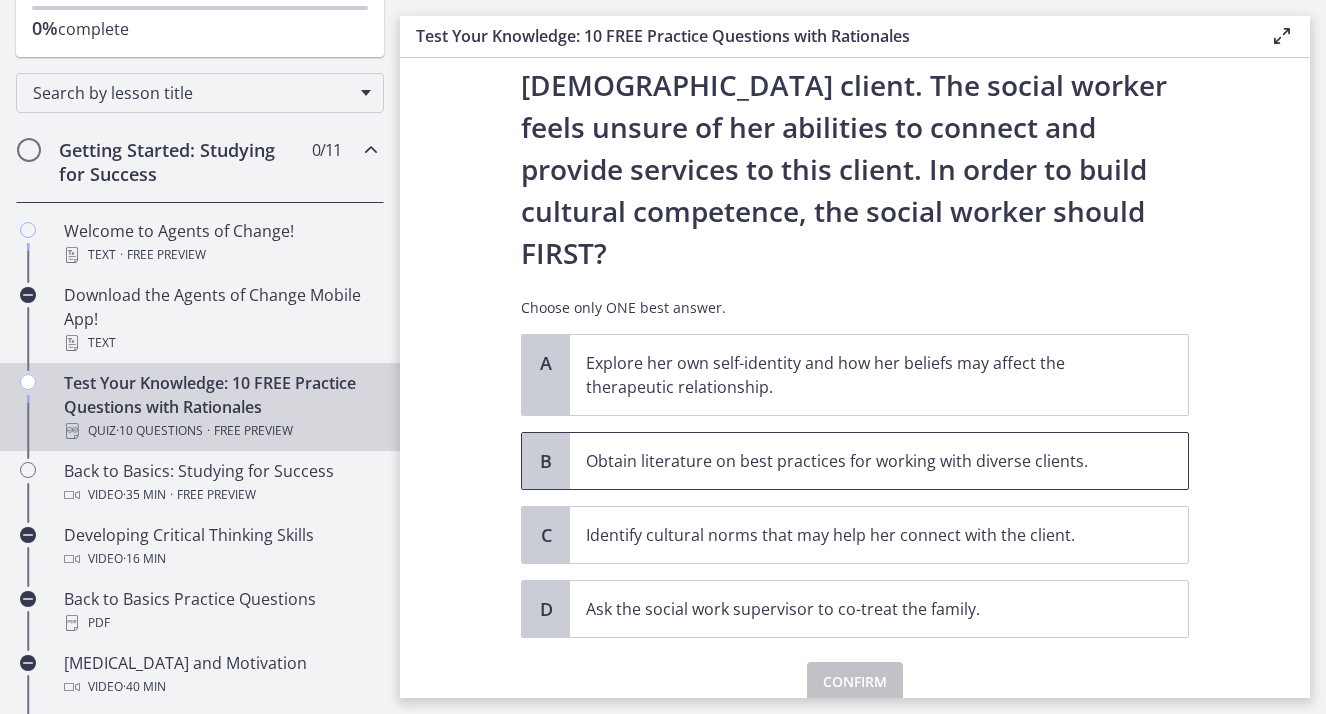 click on "Obtain literature on best practices for working with diverse clients." at bounding box center (879, 461) 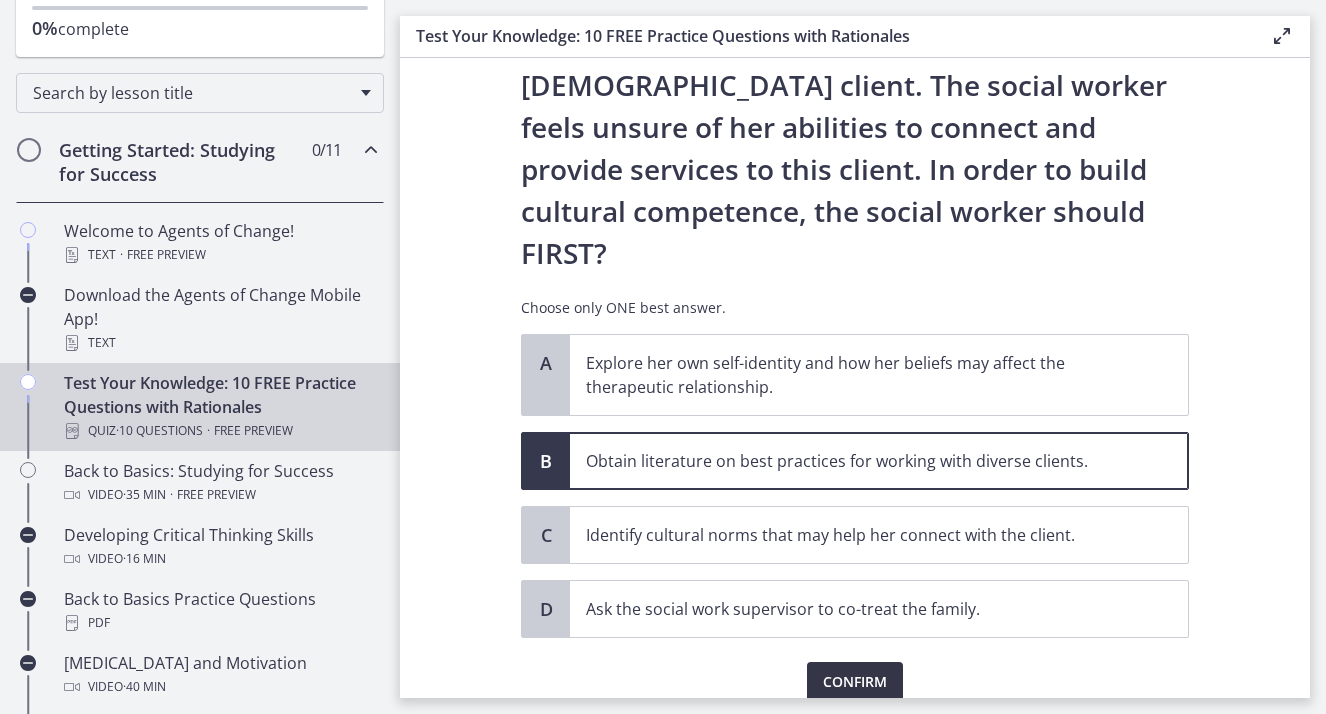 click on "Confirm" at bounding box center [855, 682] 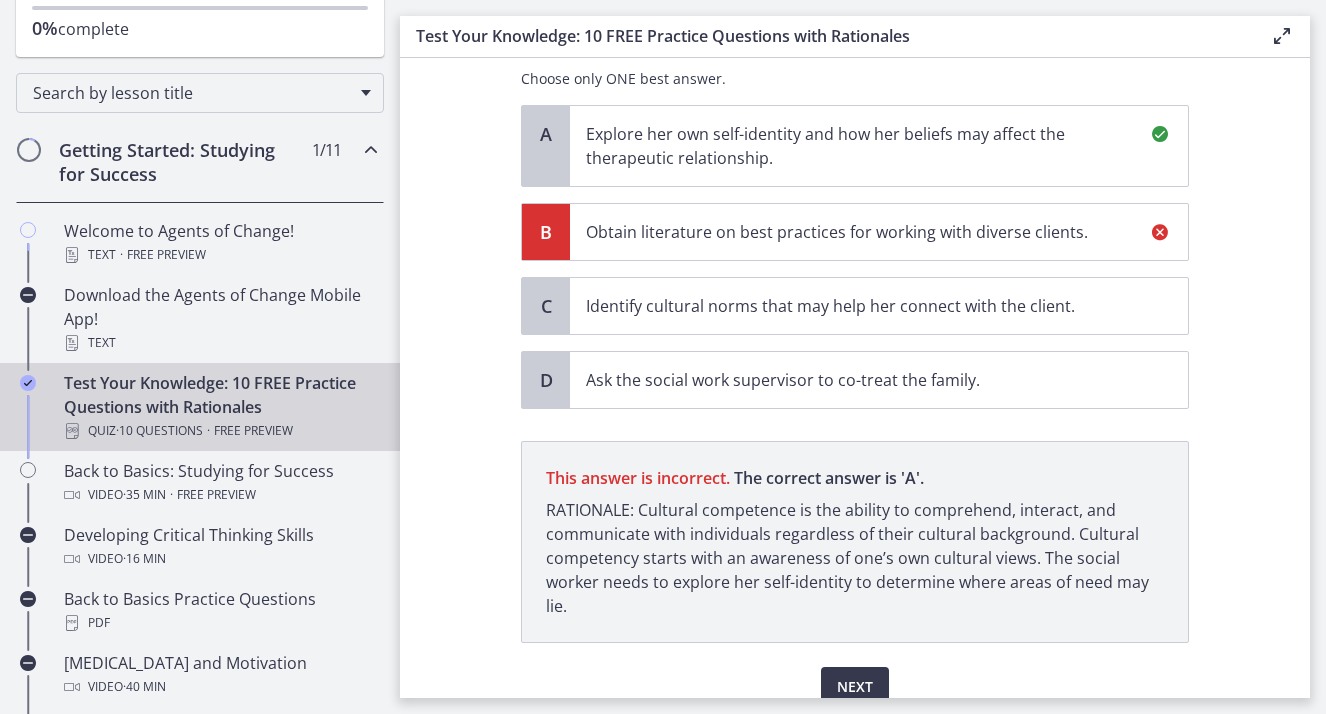 scroll, scrollTop: 544, scrollLeft: 0, axis: vertical 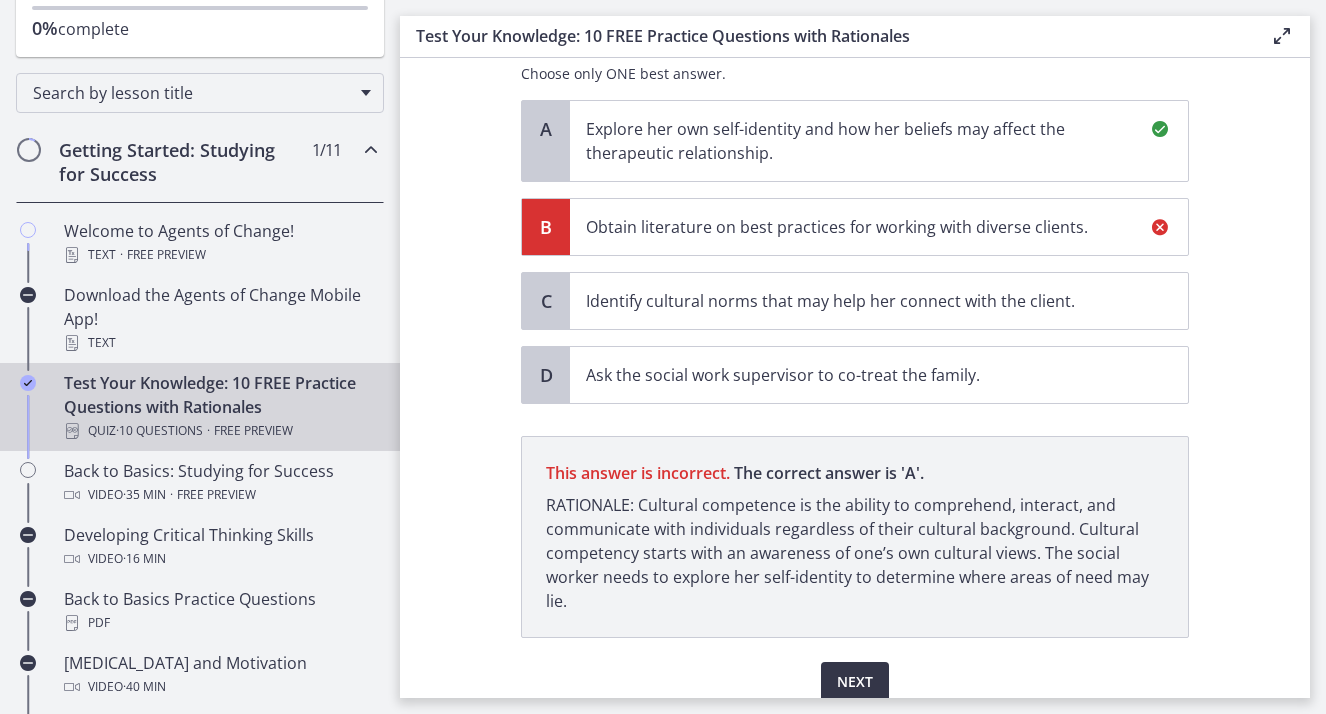 click on "Next" at bounding box center [855, 682] 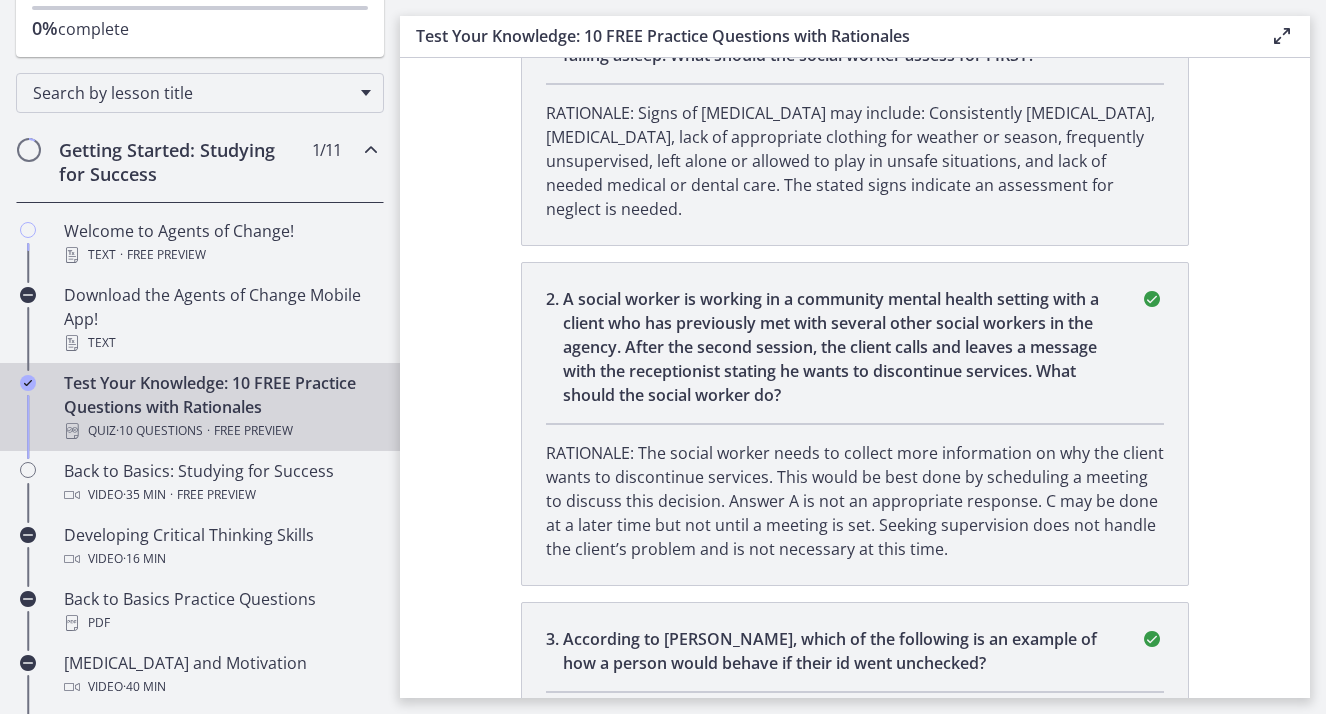 scroll, scrollTop: 0, scrollLeft: 0, axis: both 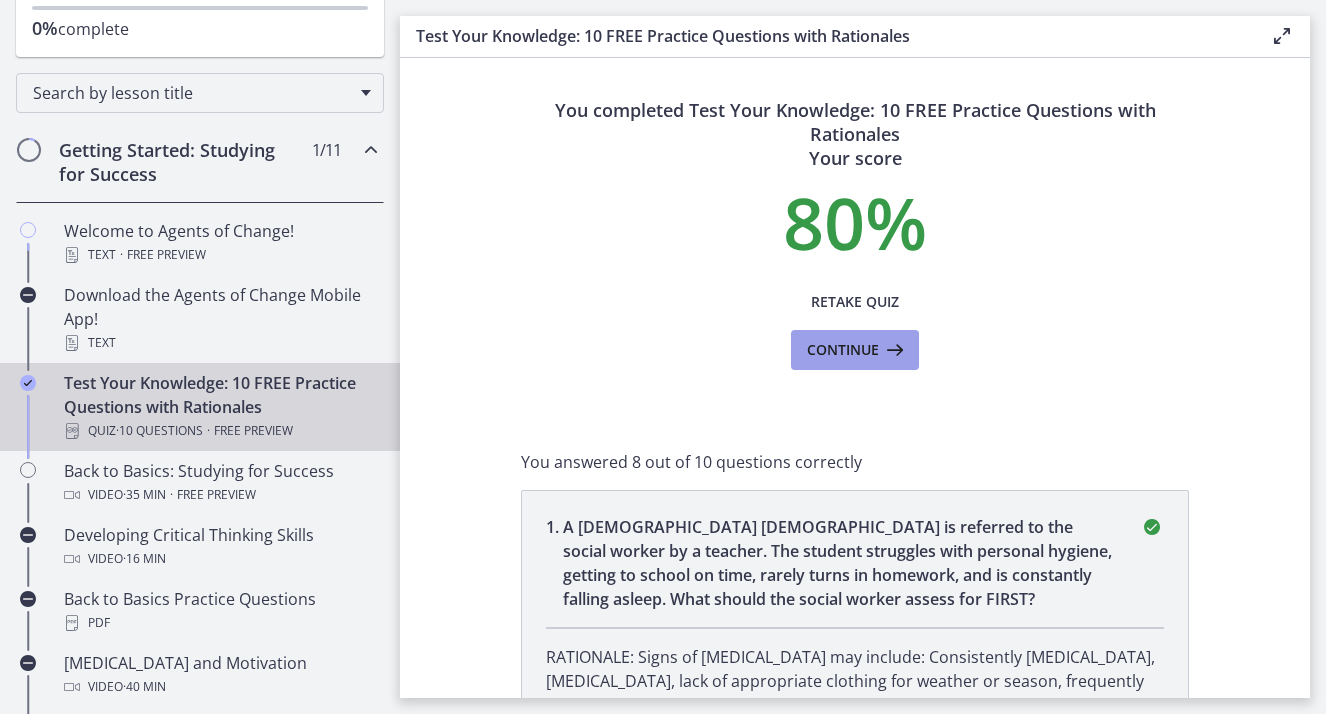 click at bounding box center (893, 350) 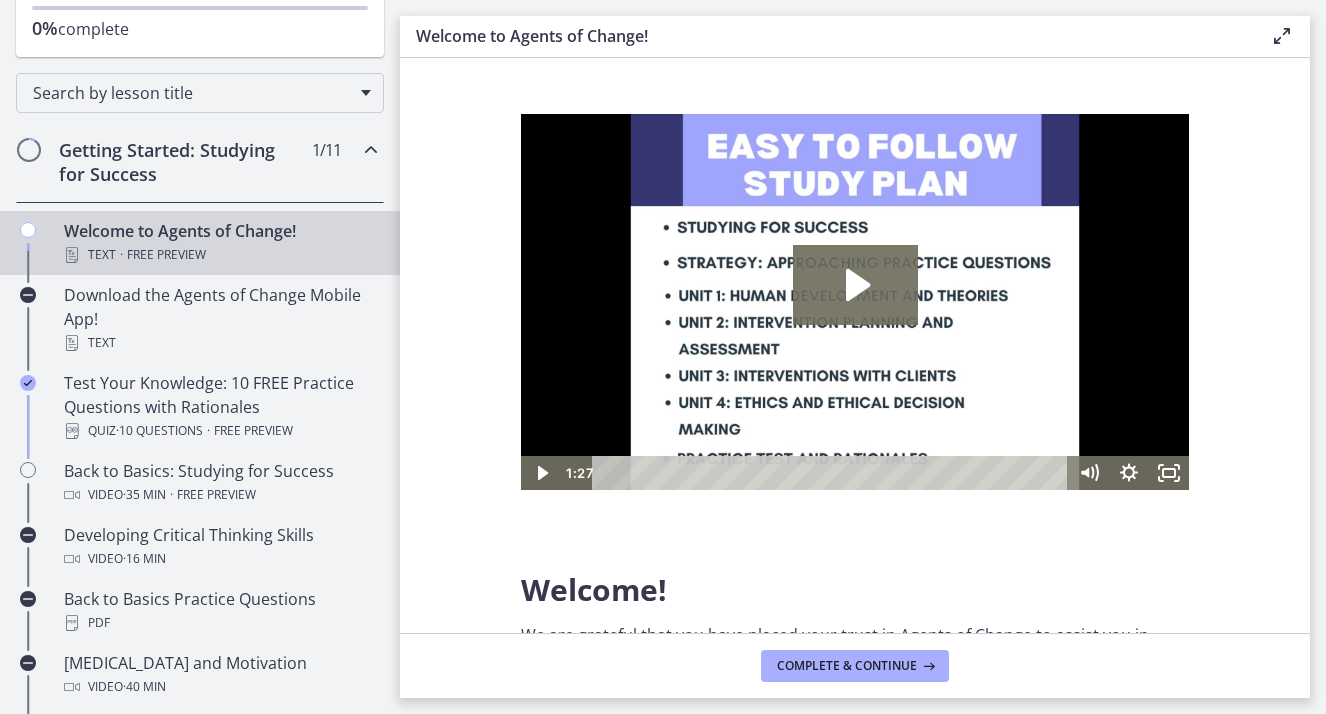 scroll, scrollTop: 0, scrollLeft: 0, axis: both 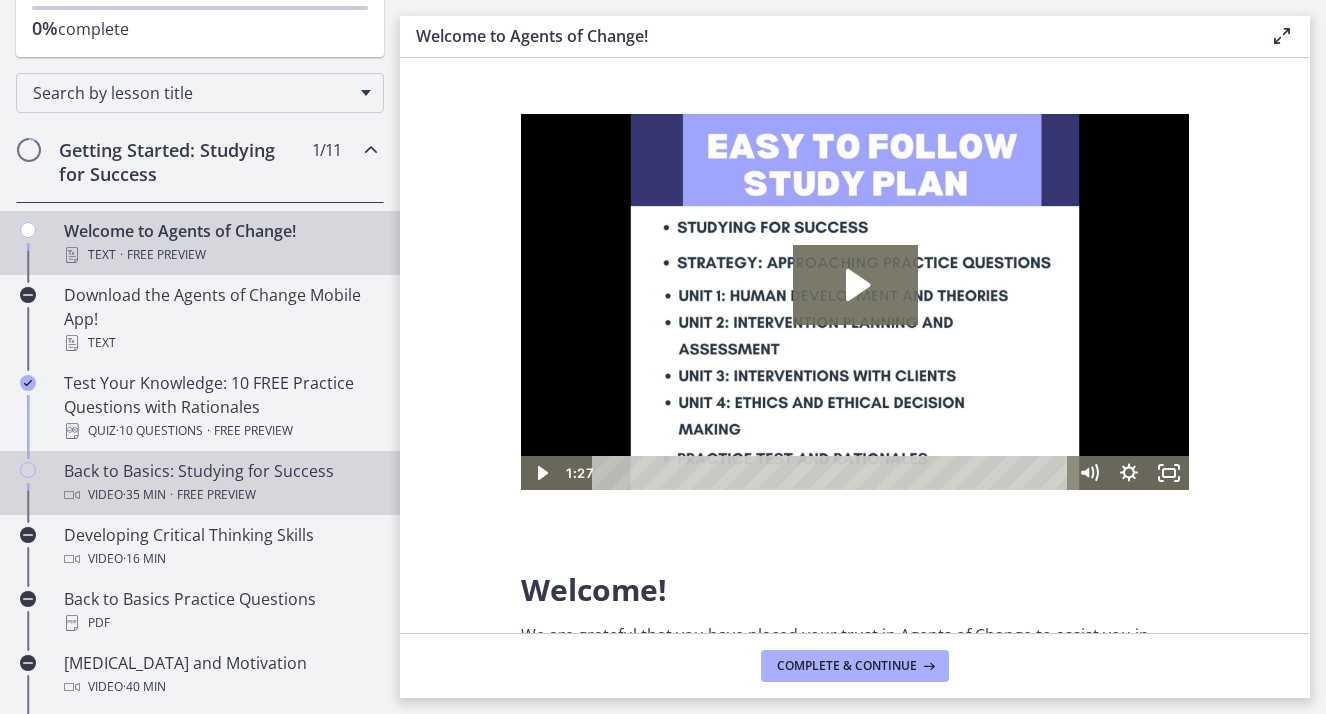 click on "Video
·  35 min
·
Free preview" at bounding box center (220, 495) 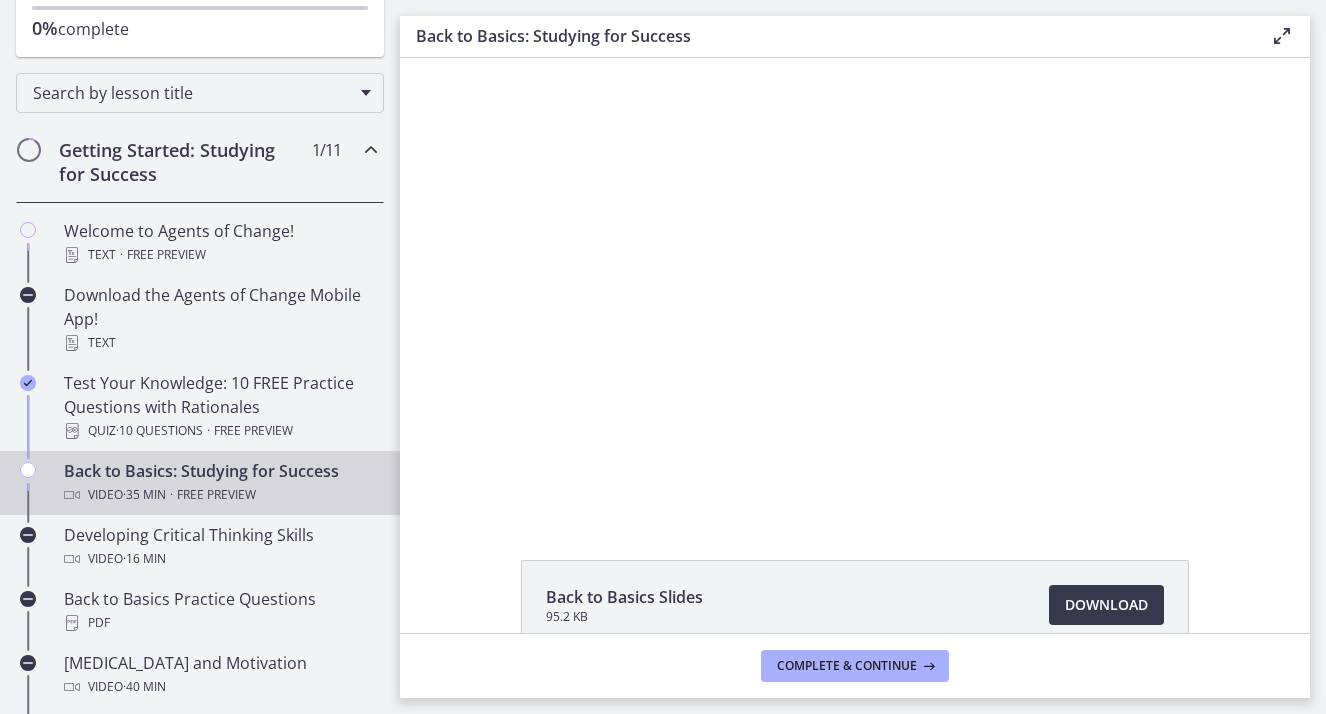 scroll, scrollTop: 0, scrollLeft: 0, axis: both 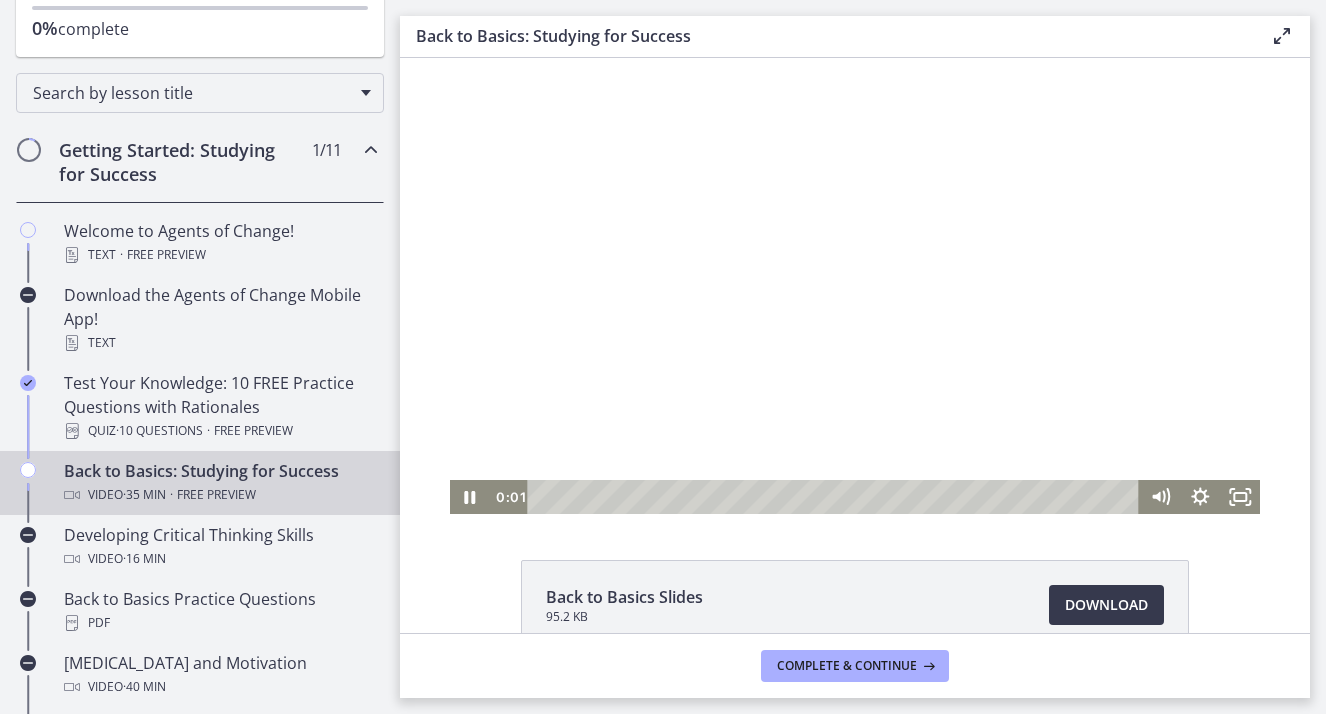 click at bounding box center [855, 286] 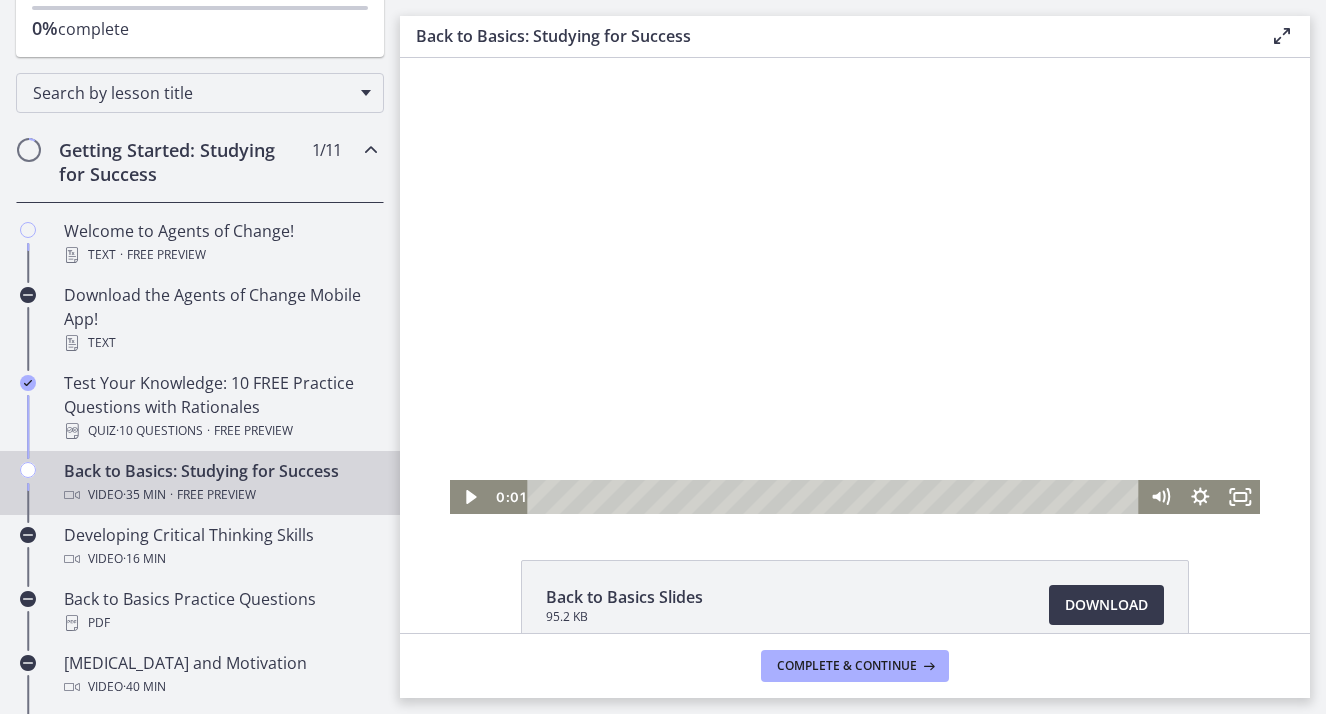 click at bounding box center [855, 286] 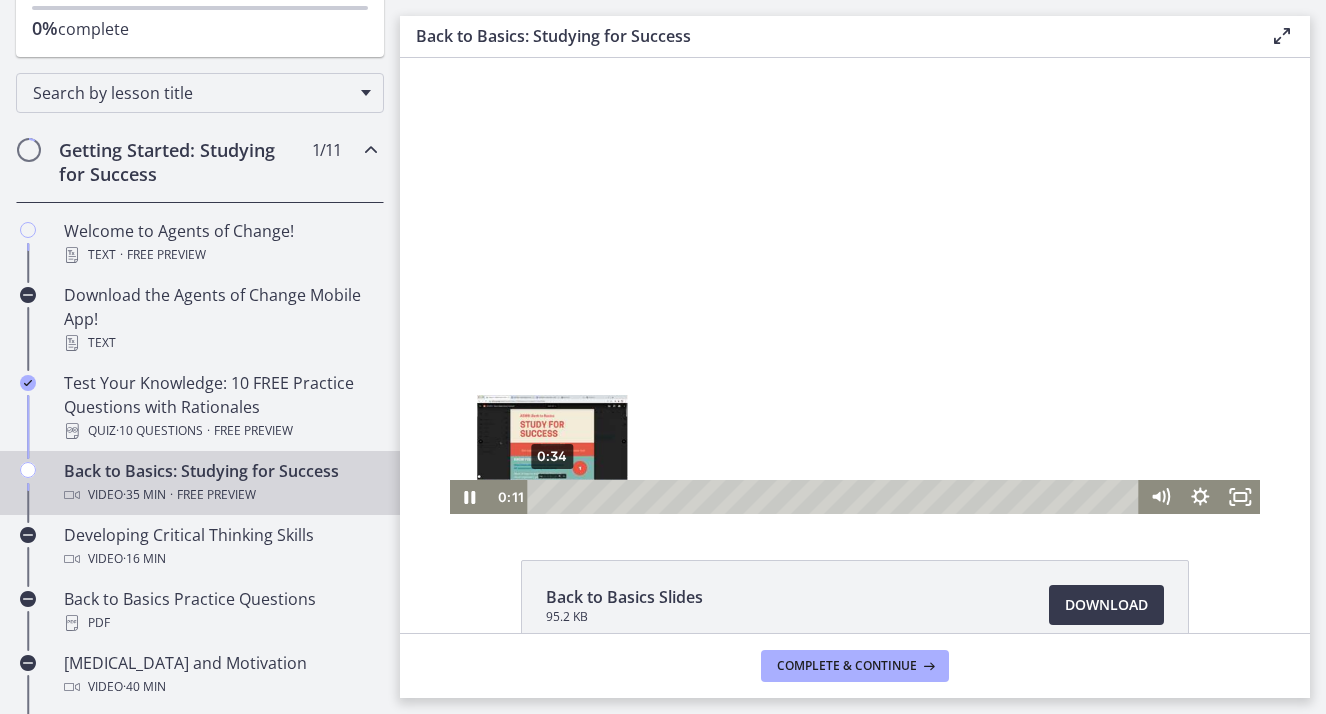 click on "0:34" at bounding box center [837, 497] 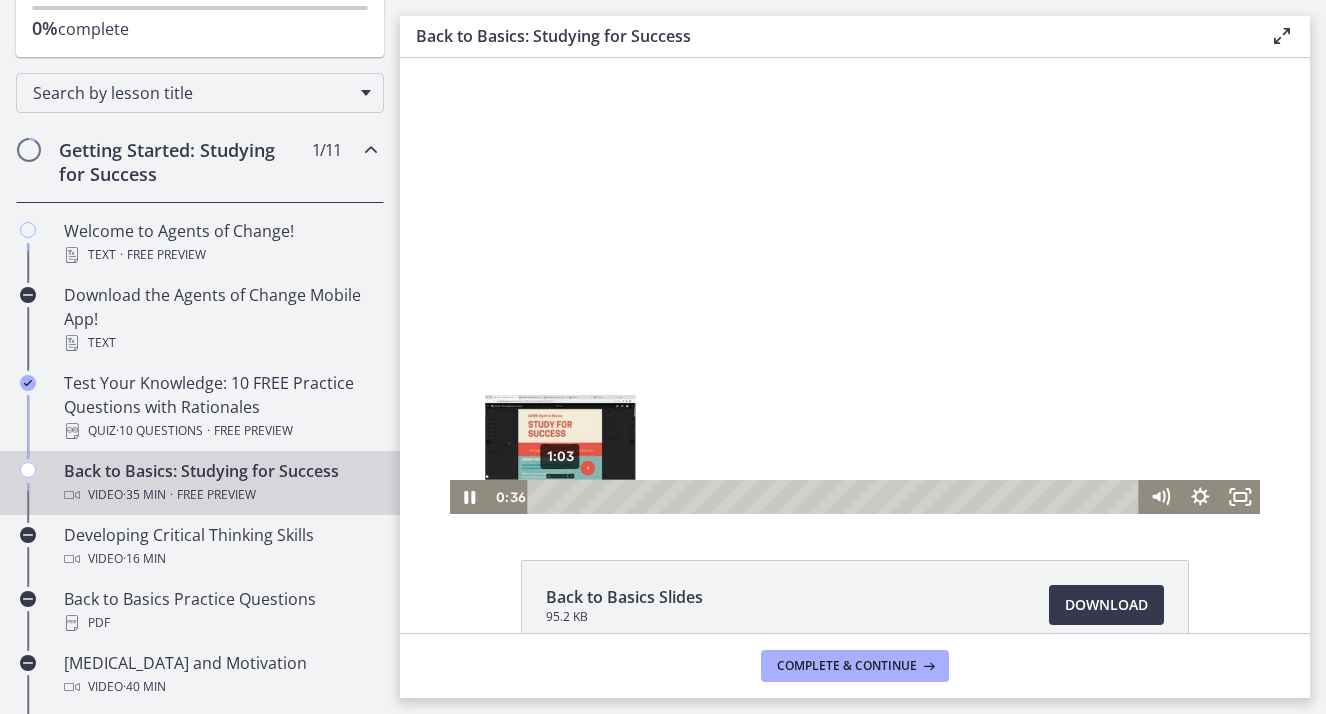 click on "1:03" at bounding box center (837, 497) 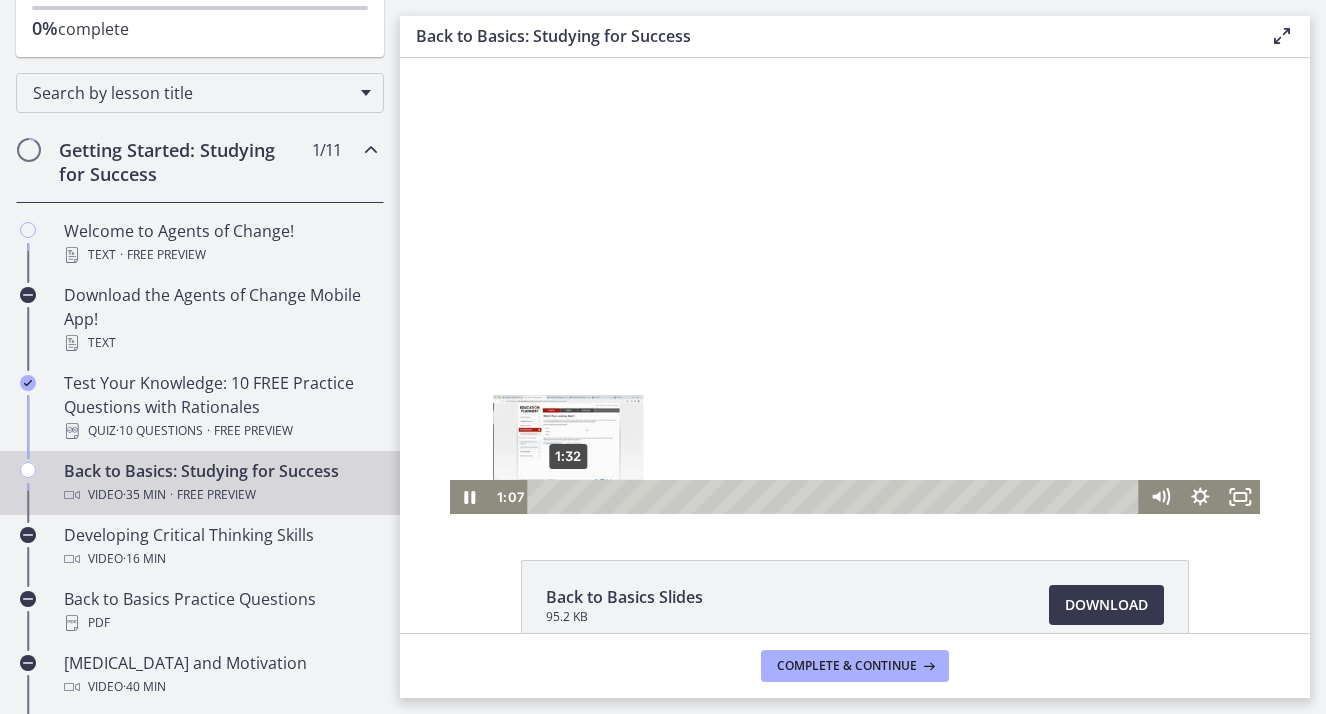 click on "1:32" at bounding box center (837, 497) 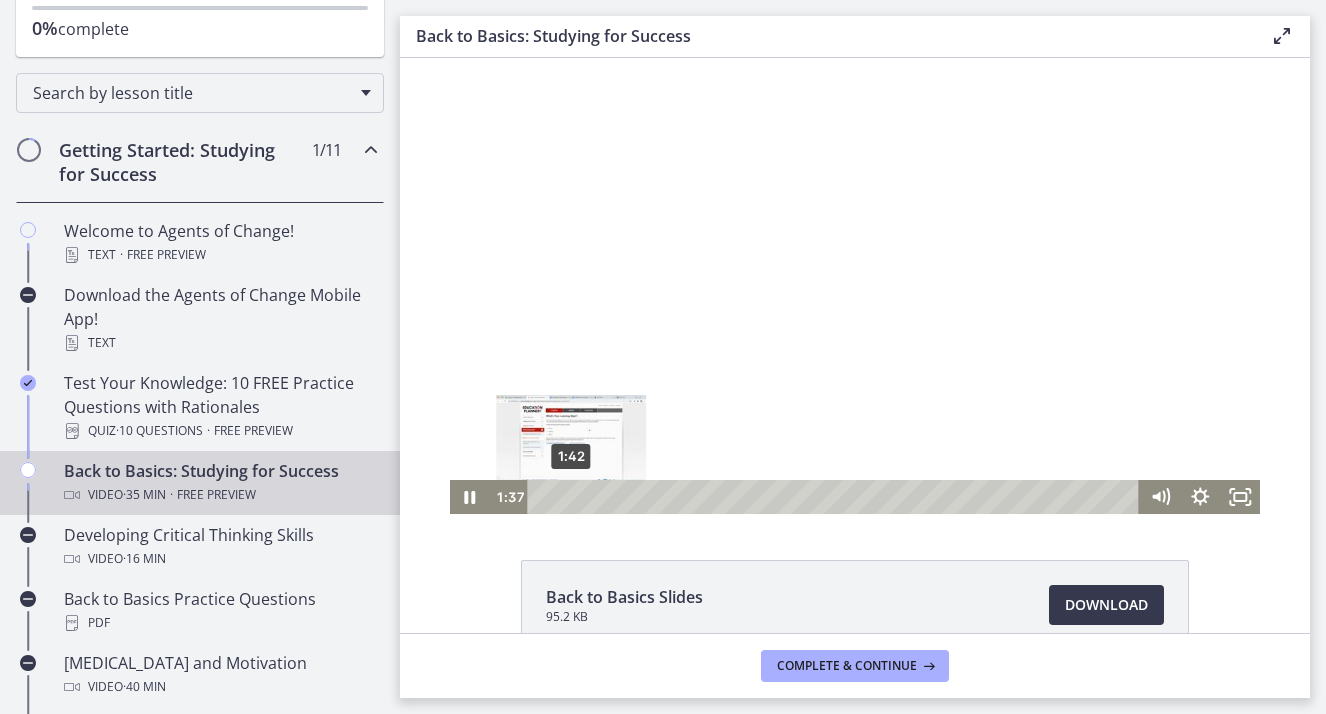 click at bounding box center (569, 496) 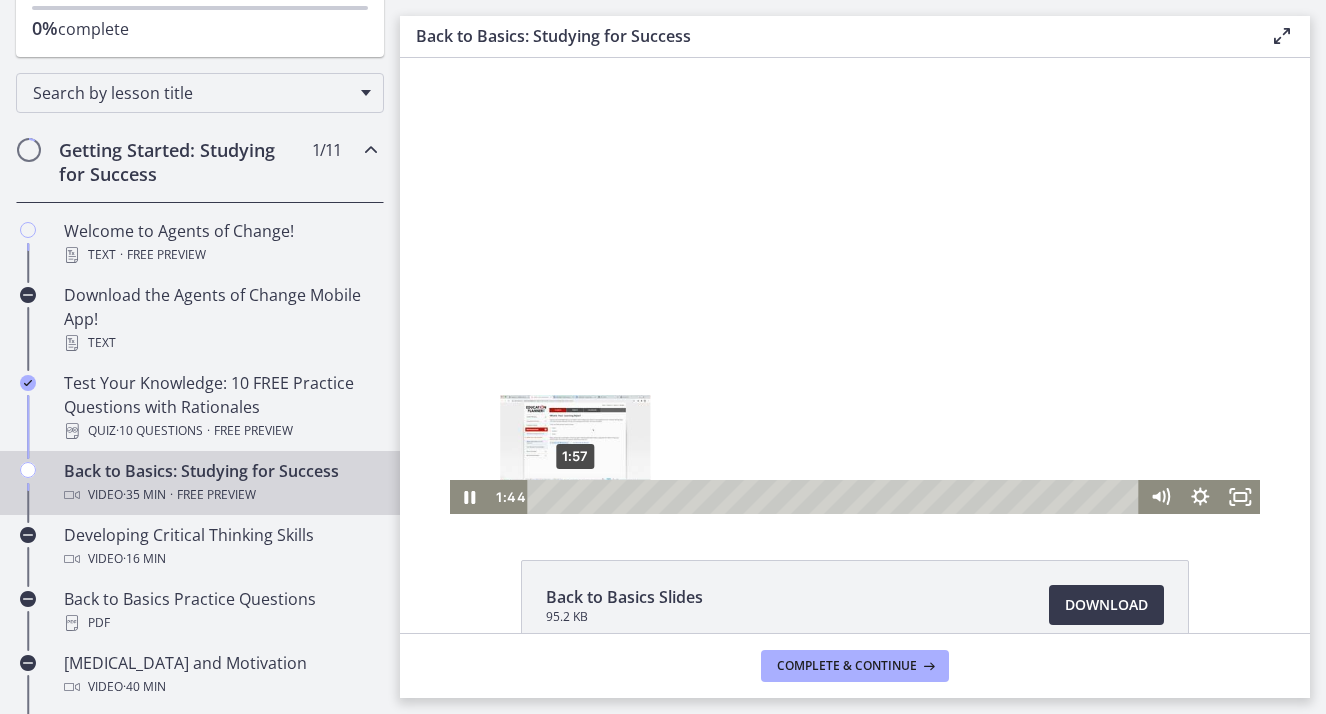 click at bounding box center [571, 496] 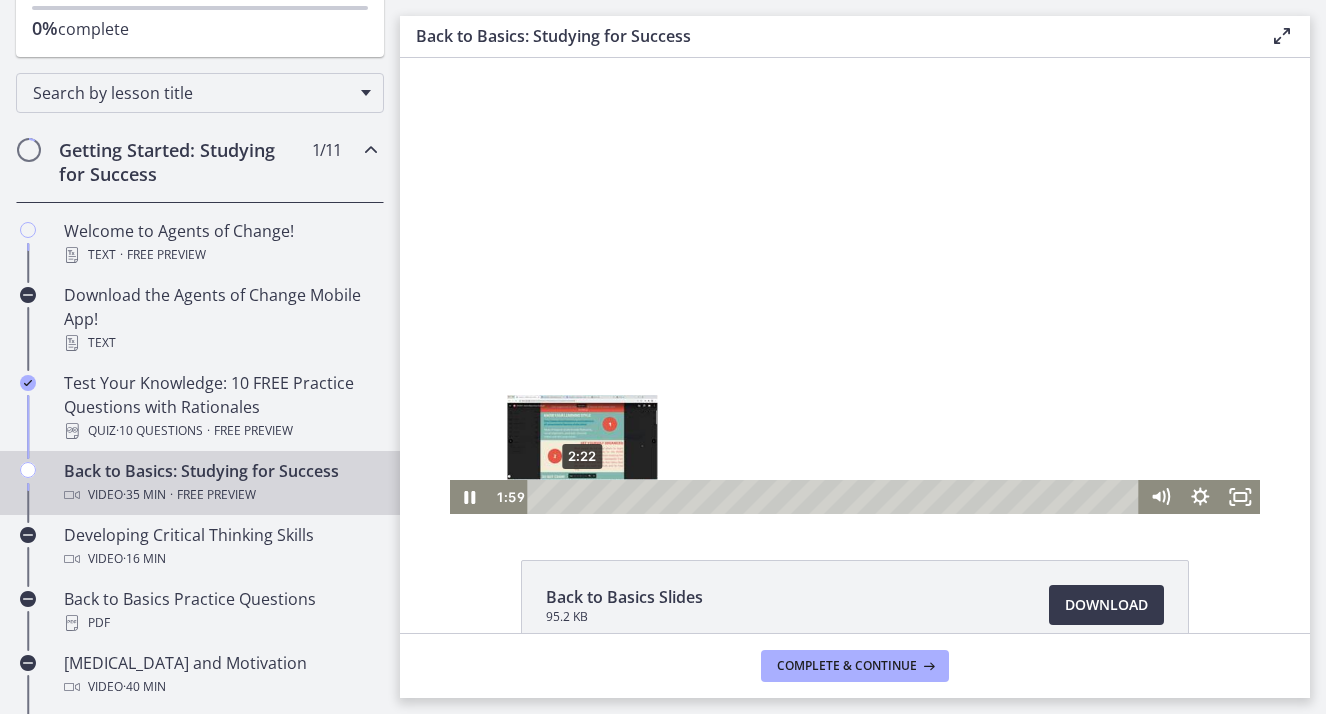 click on "2:22" at bounding box center (837, 497) 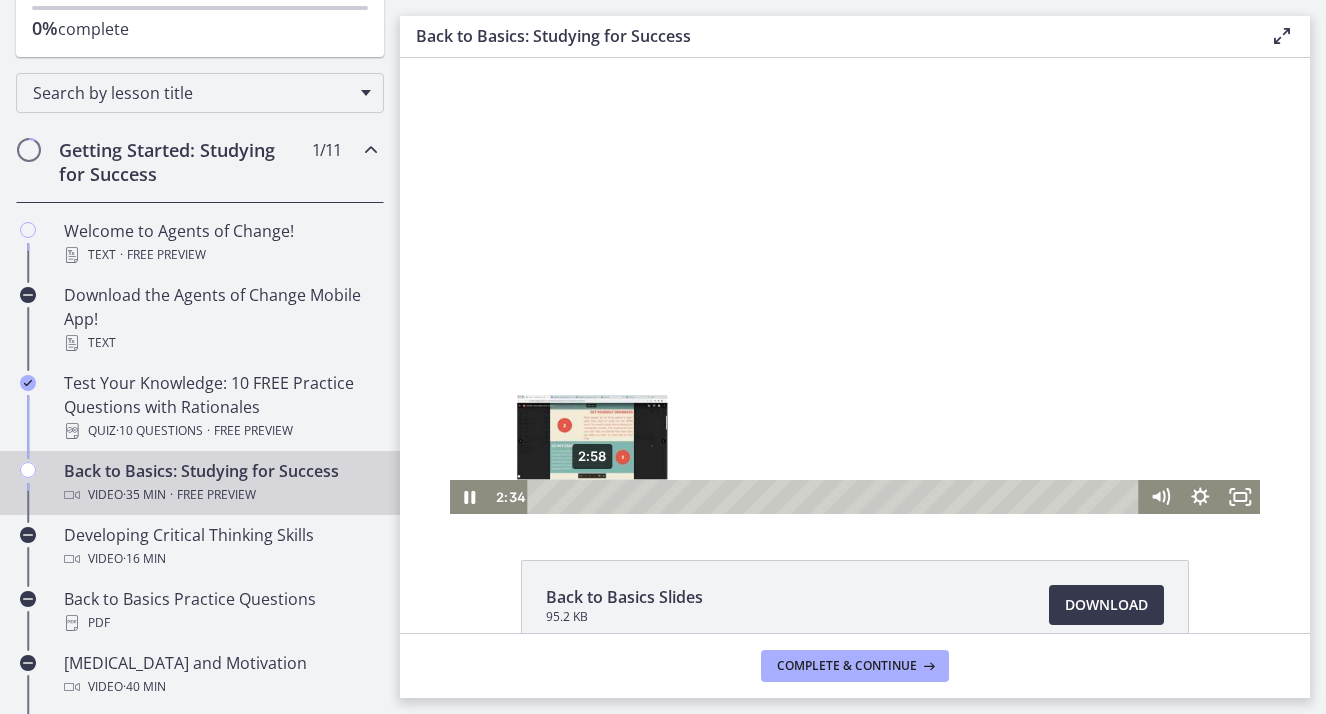 click on "2:58" at bounding box center (837, 497) 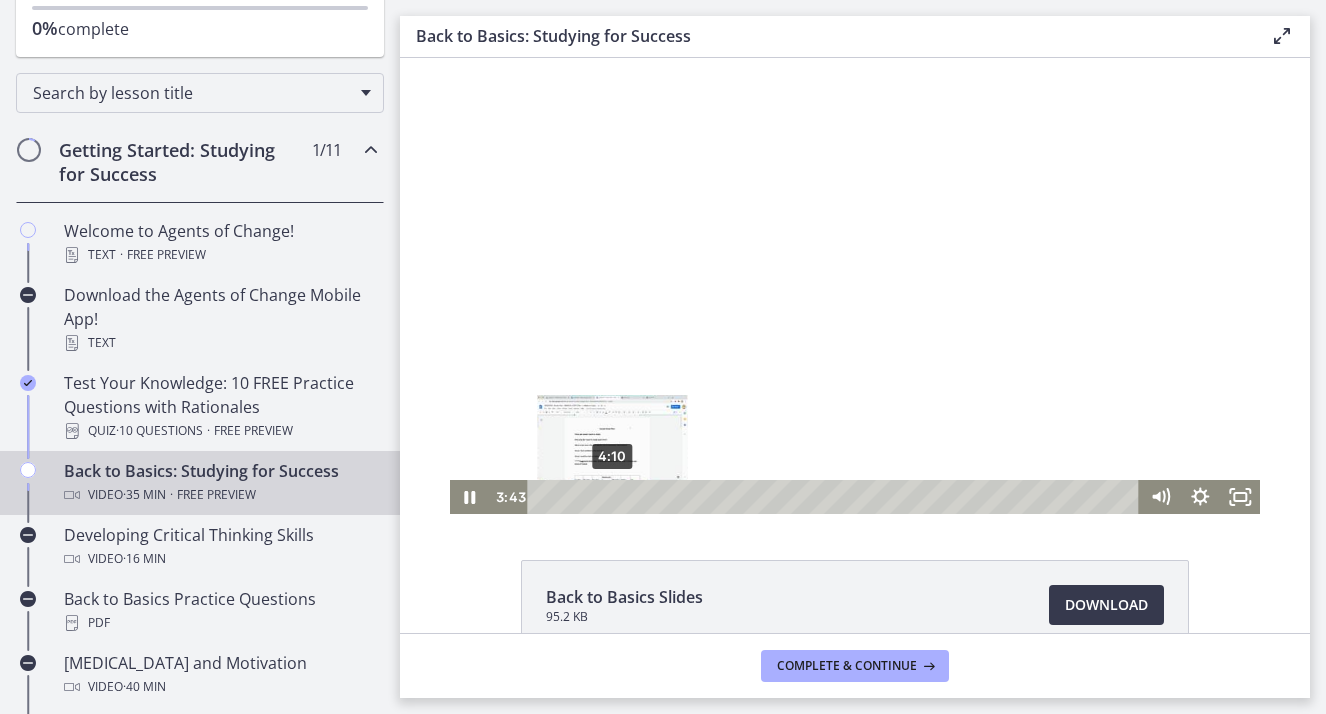 click on "4:10" at bounding box center [837, 497] 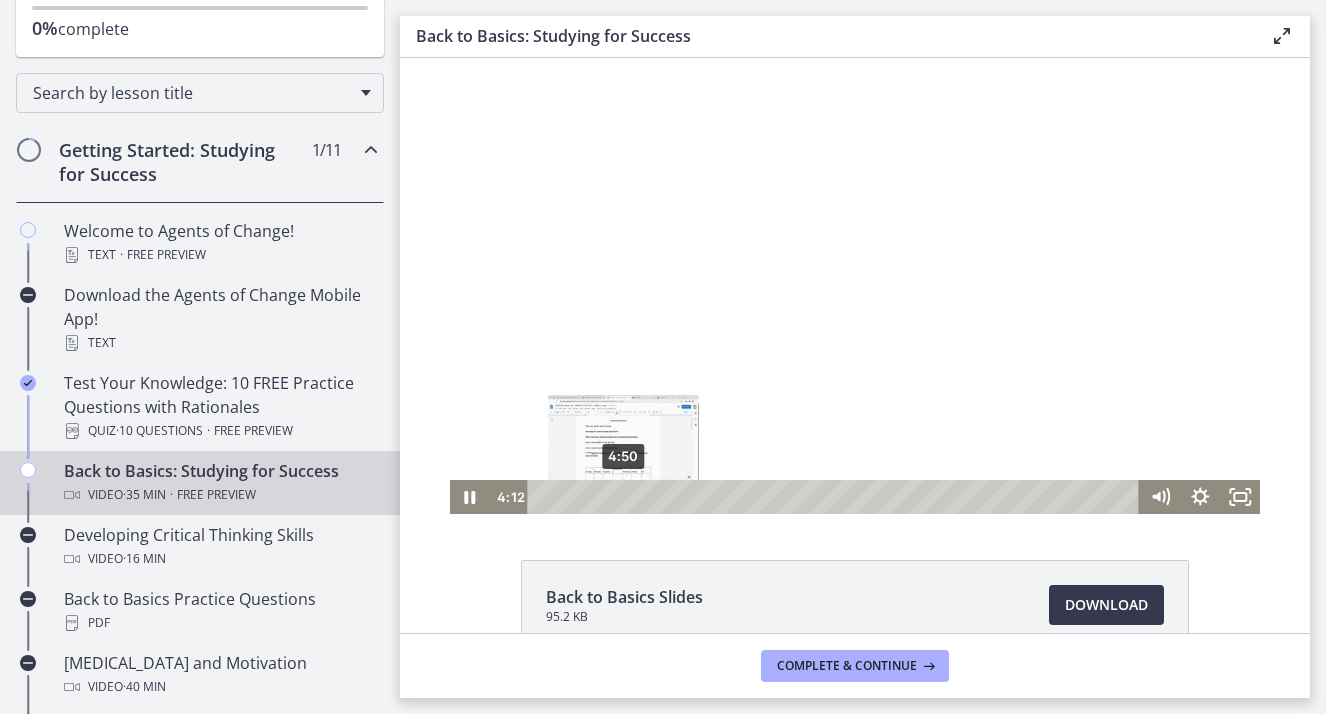 click on "4:50" at bounding box center [837, 497] 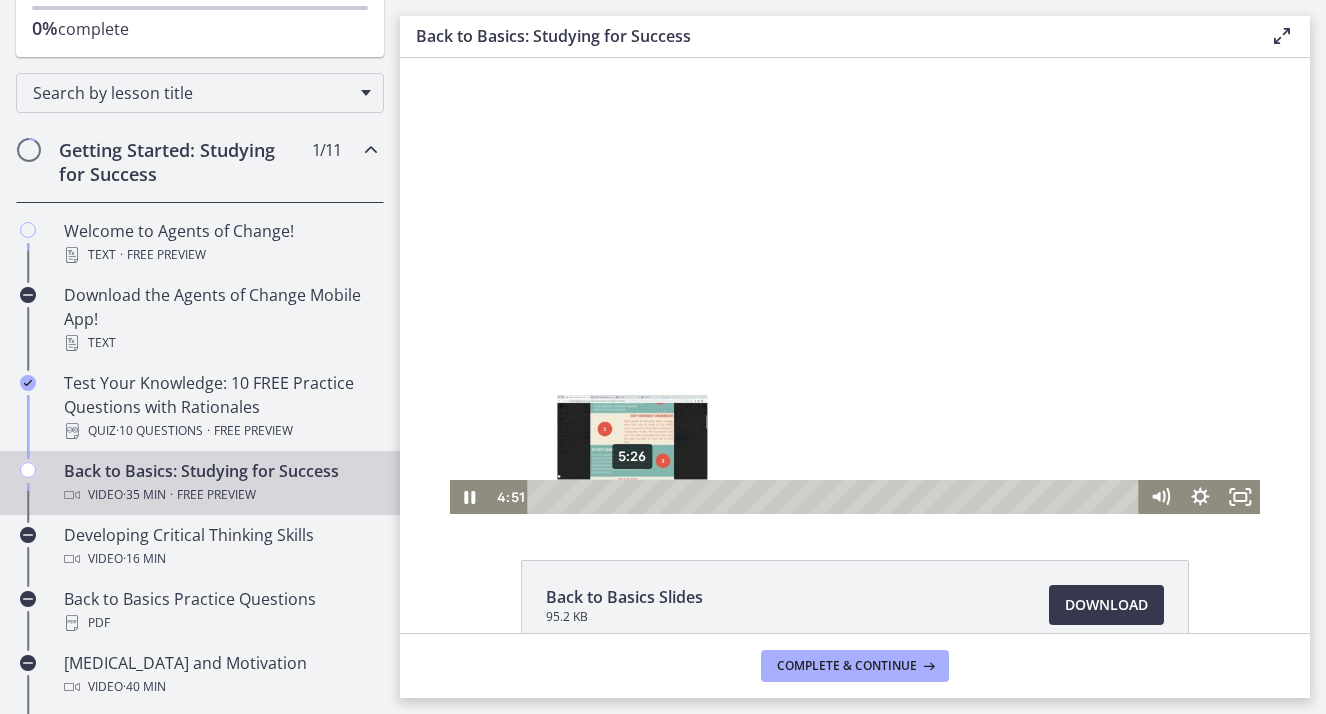 click on "5:26" at bounding box center [837, 497] 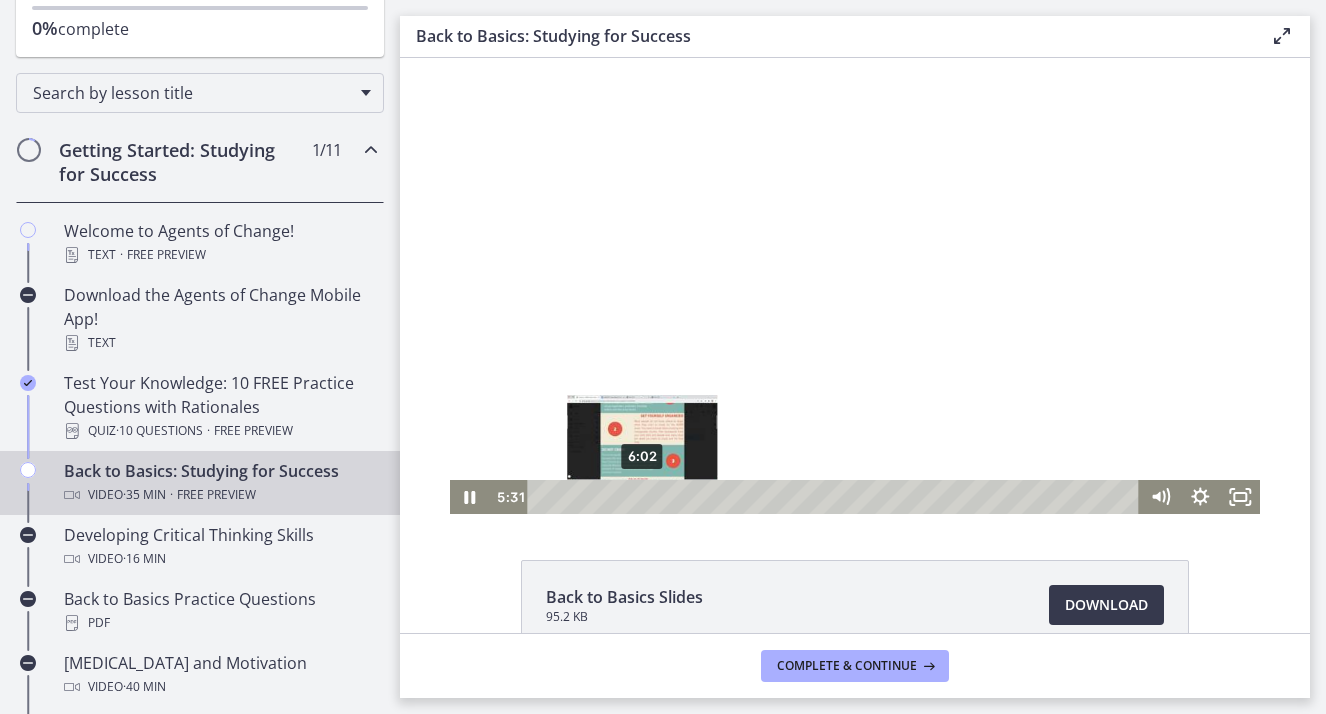 click on "6:02" at bounding box center (837, 497) 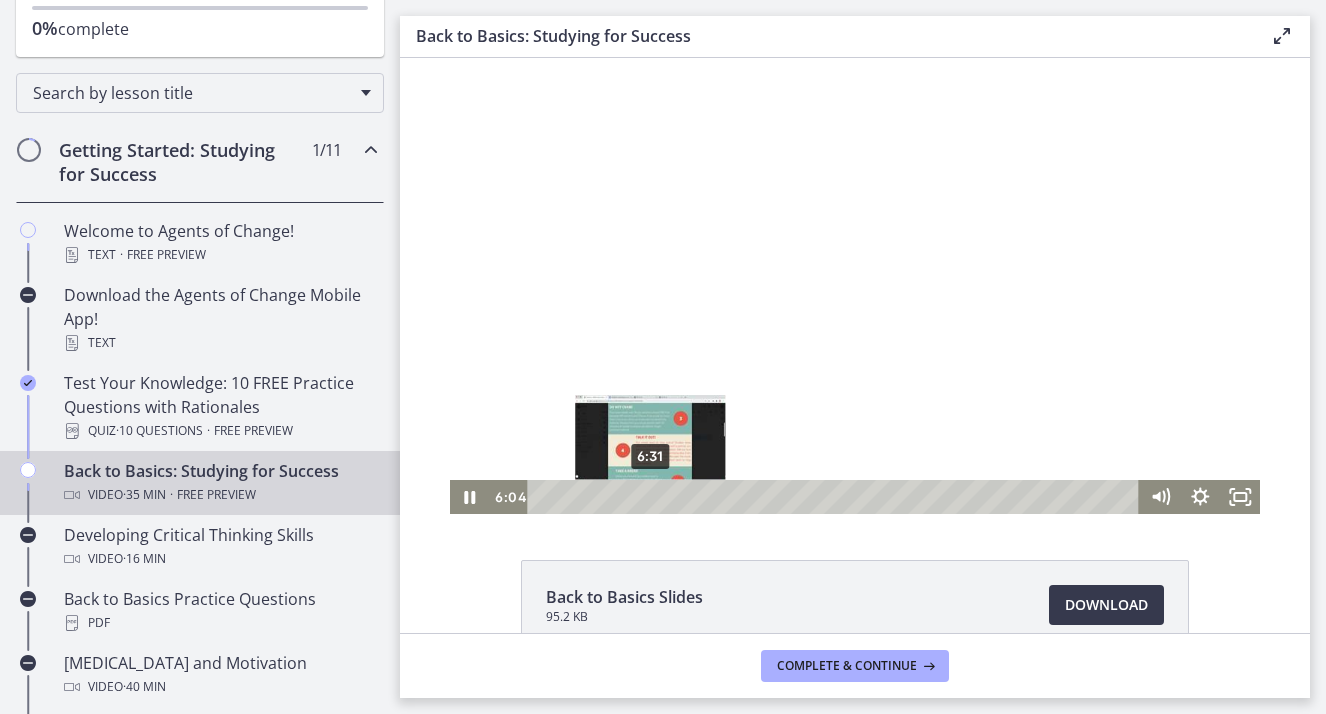 click on "6:31" at bounding box center [837, 497] 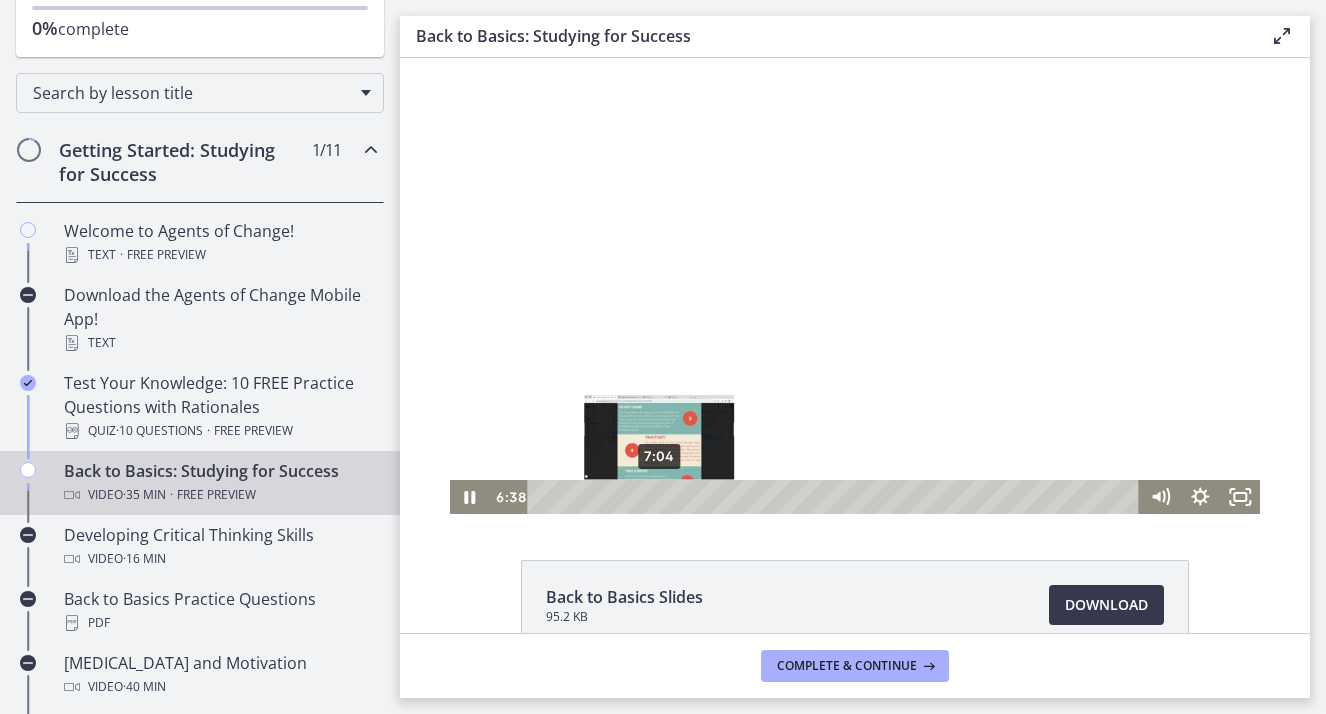 click on "7:04" at bounding box center [837, 497] 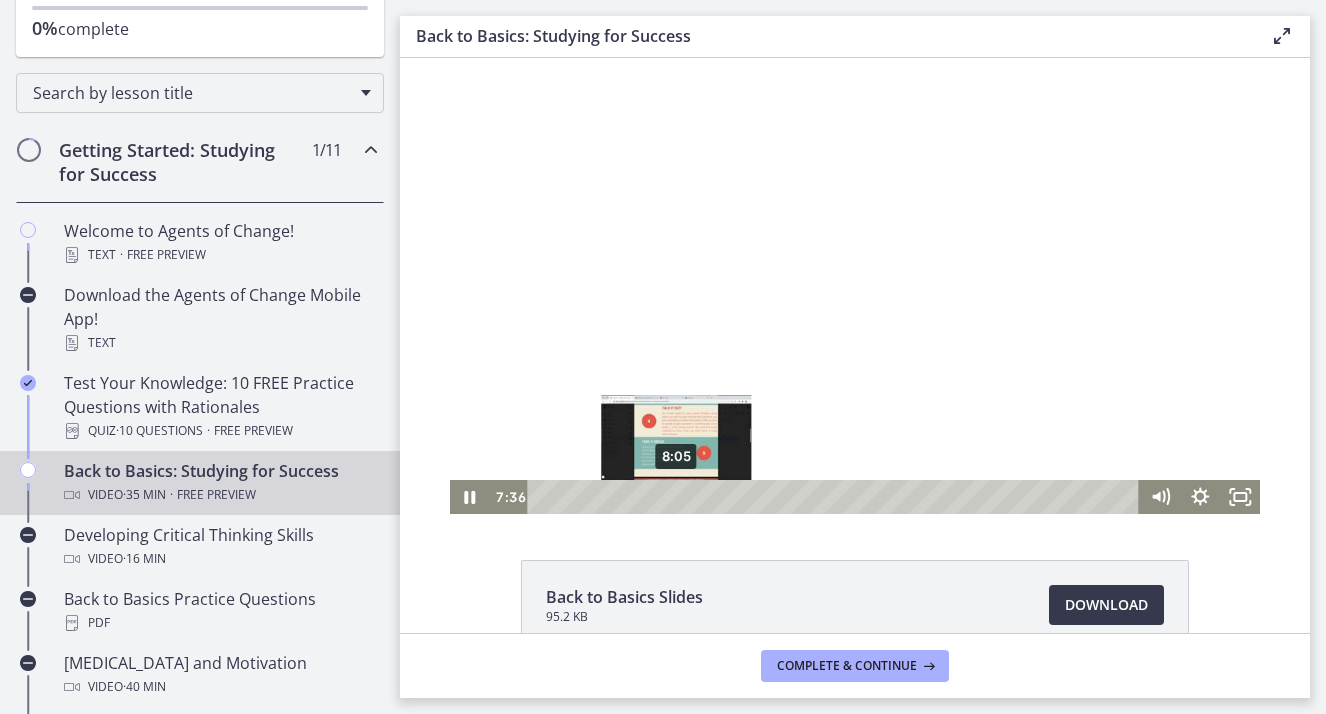 click on "8:05" at bounding box center [837, 497] 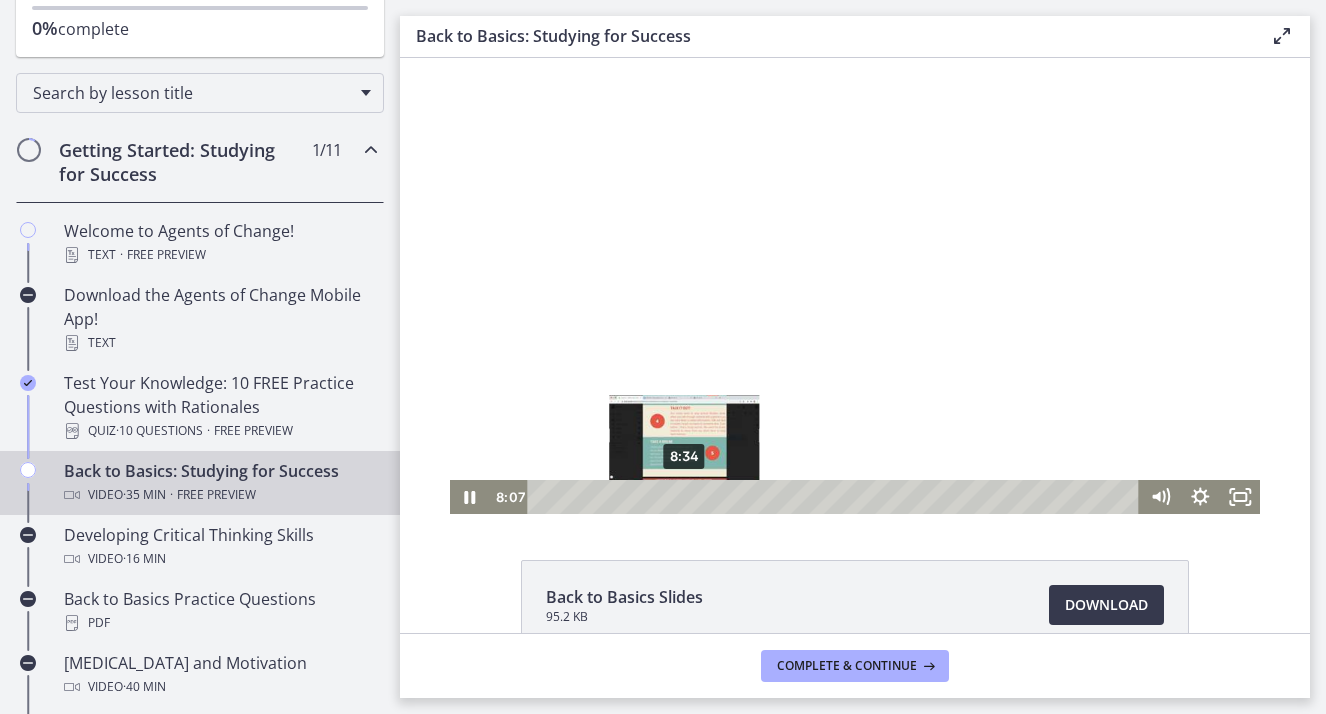 click on "8:34" at bounding box center (837, 497) 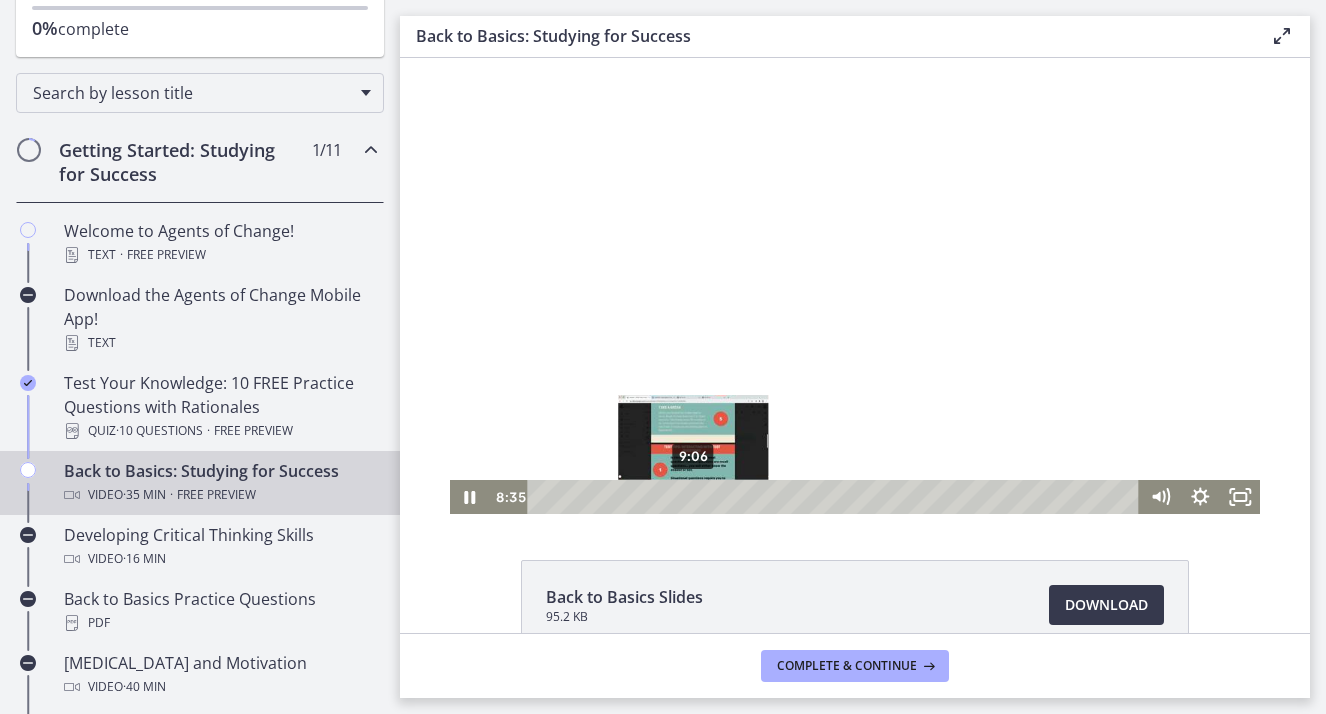 click on "9:06" at bounding box center (837, 497) 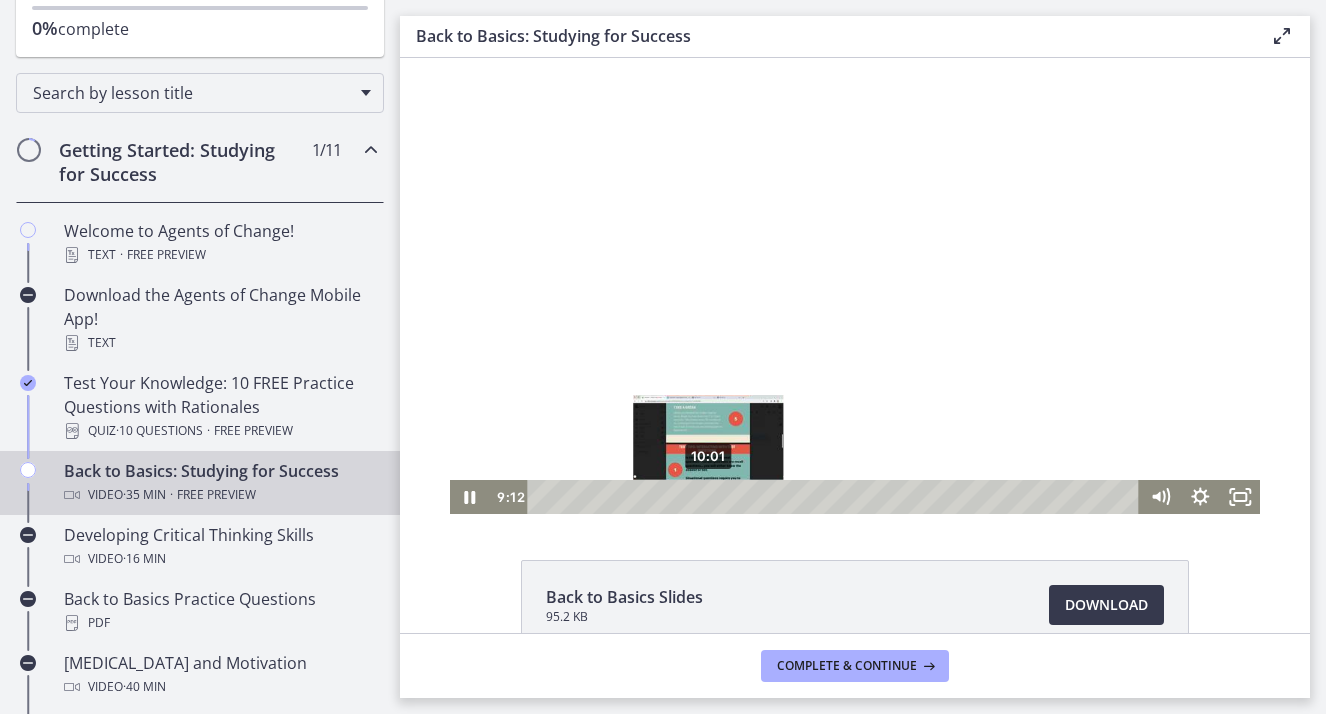 click on "10:01" at bounding box center (837, 497) 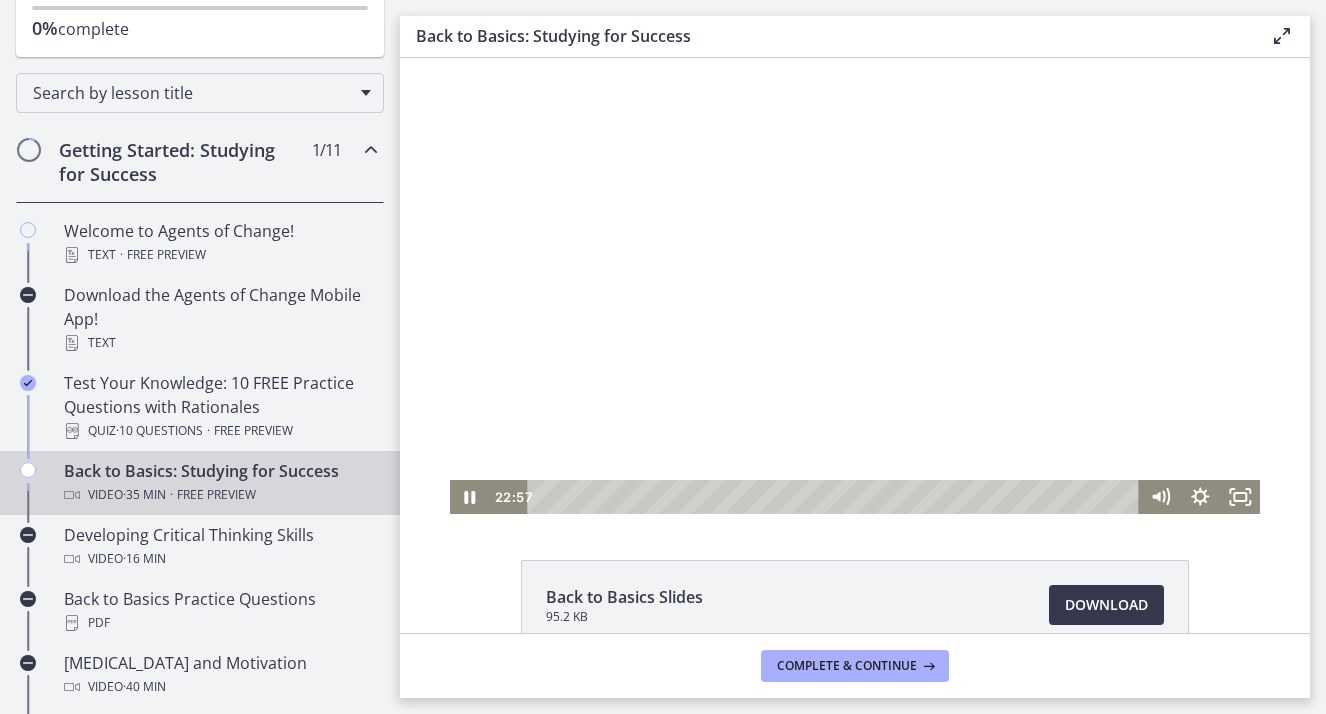 click at bounding box center (855, 286) 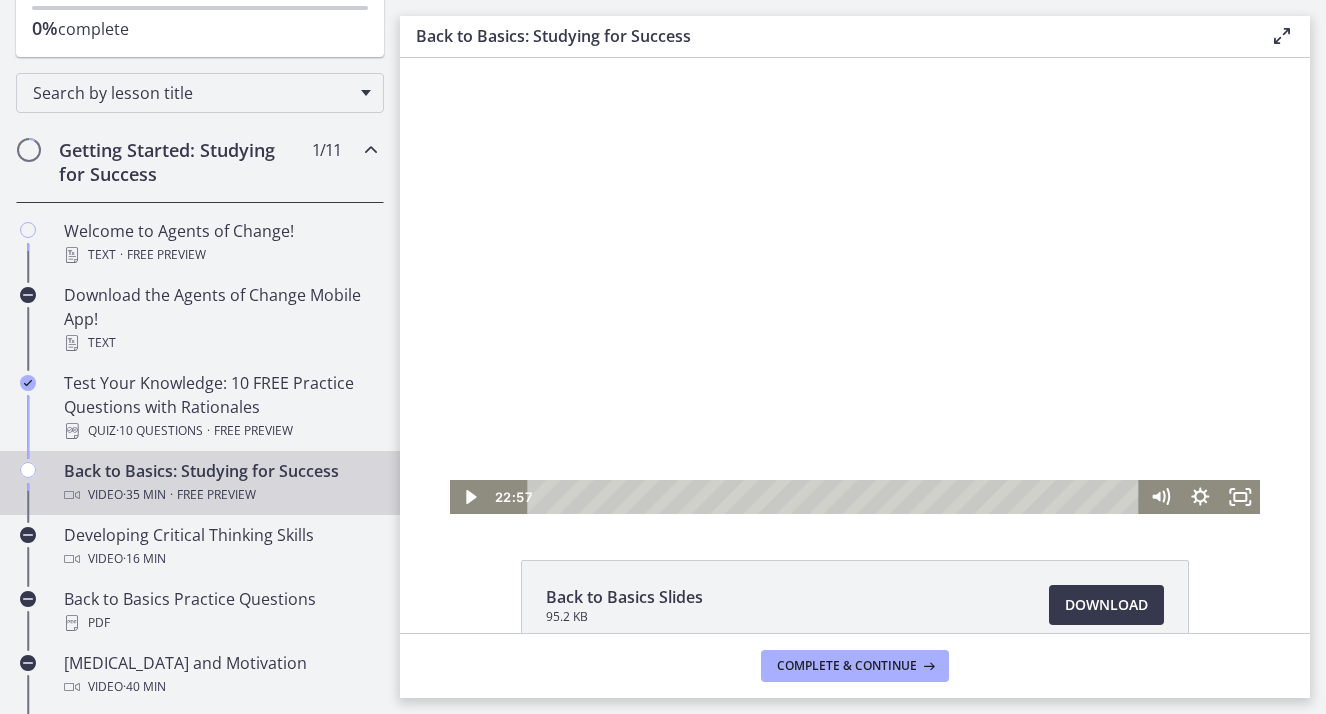 click at bounding box center [855, 286] 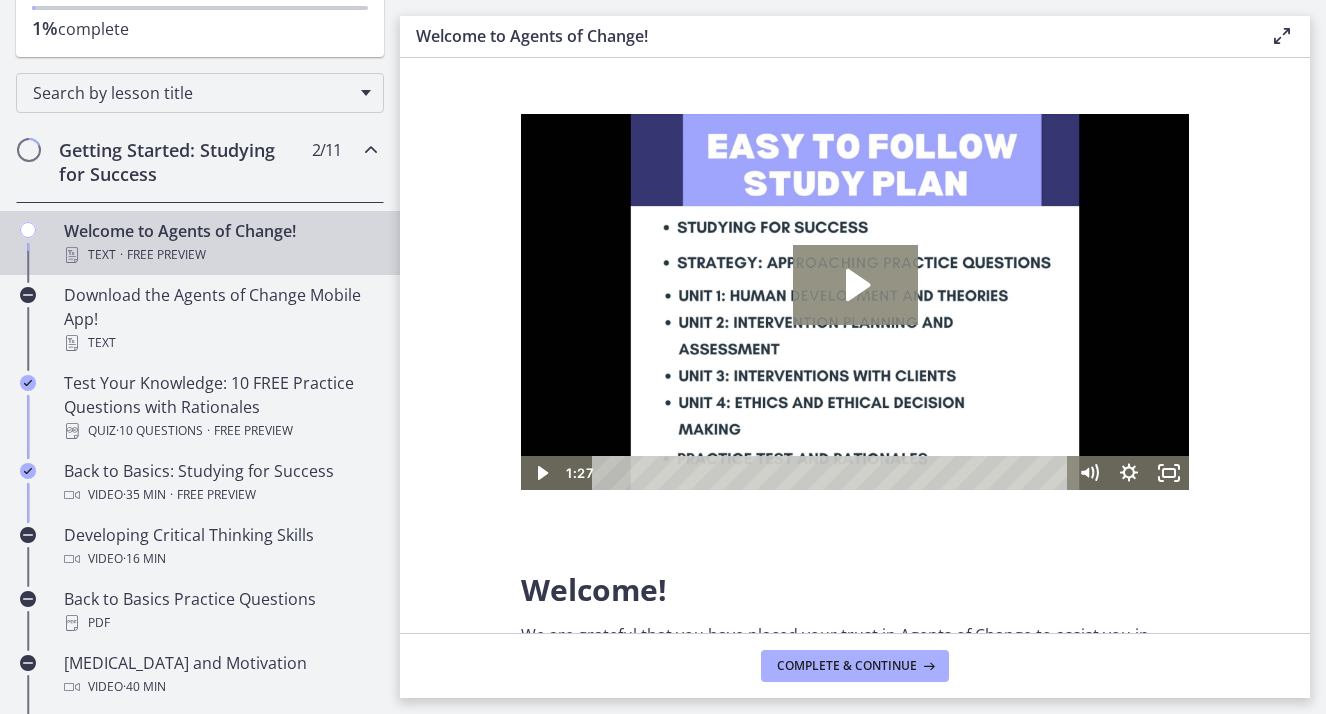 scroll, scrollTop: 0, scrollLeft: 0, axis: both 